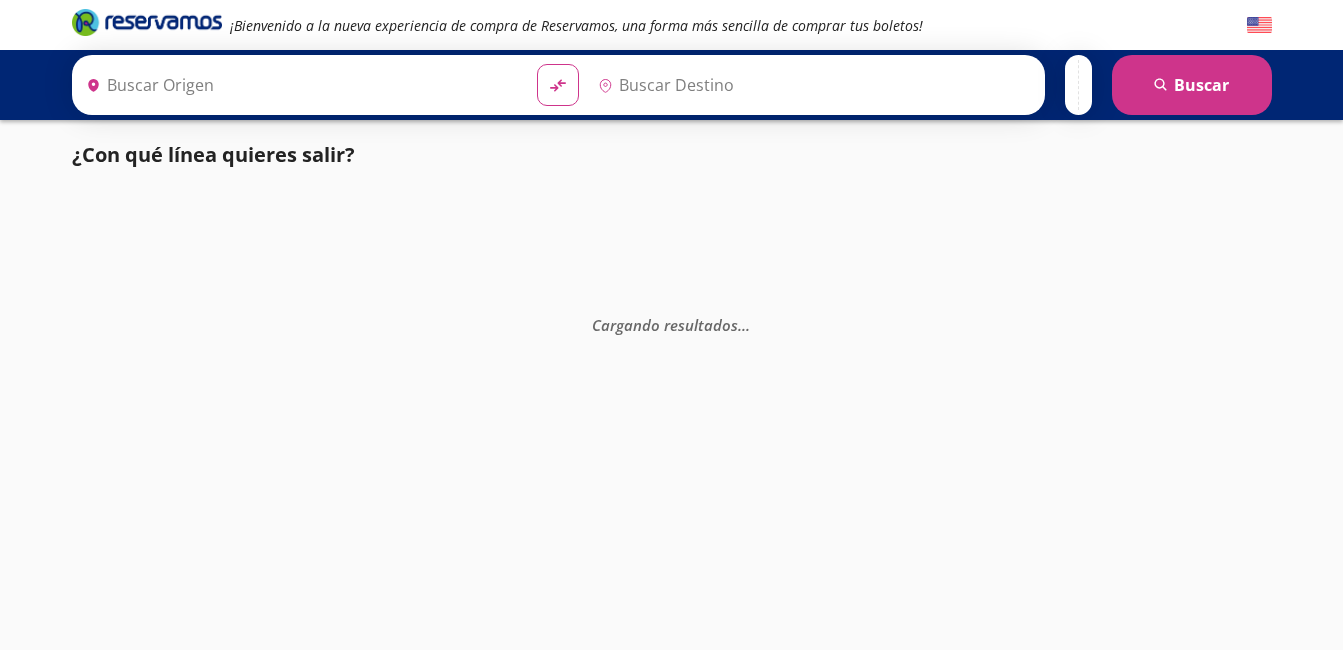 scroll, scrollTop: 0, scrollLeft: 0, axis: both 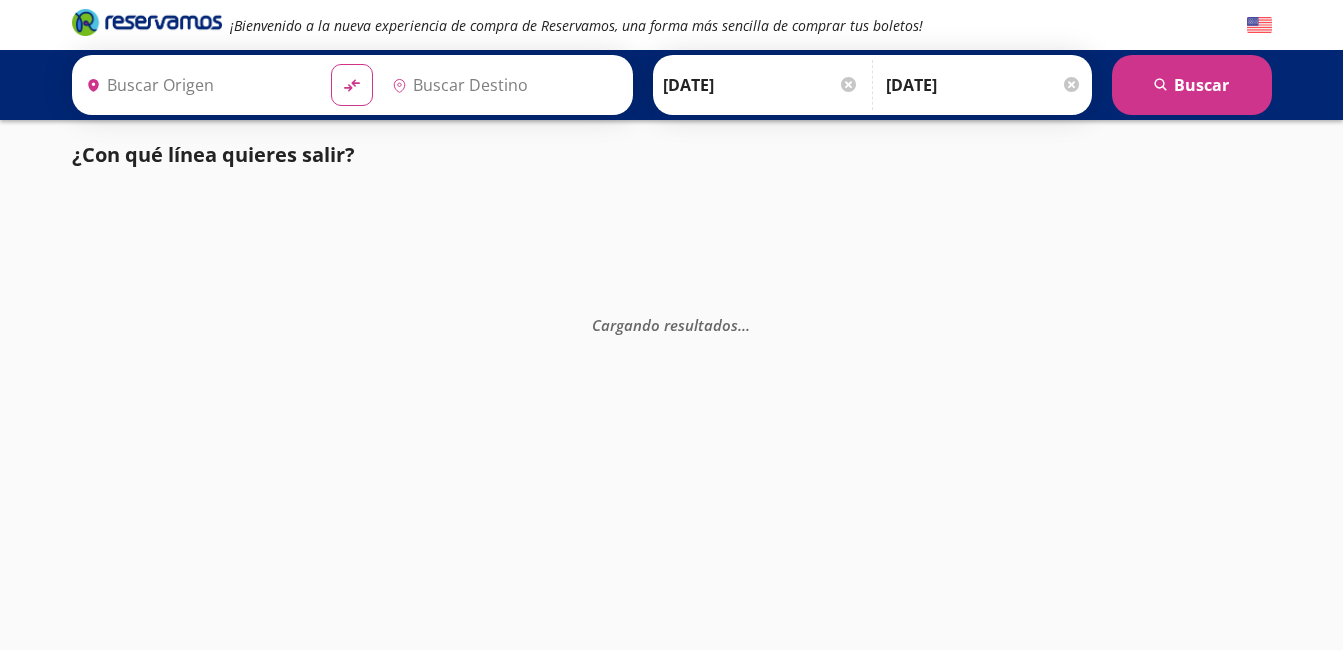 type on "[GEOGRAPHIC_DATA], [GEOGRAPHIC_DATA]" 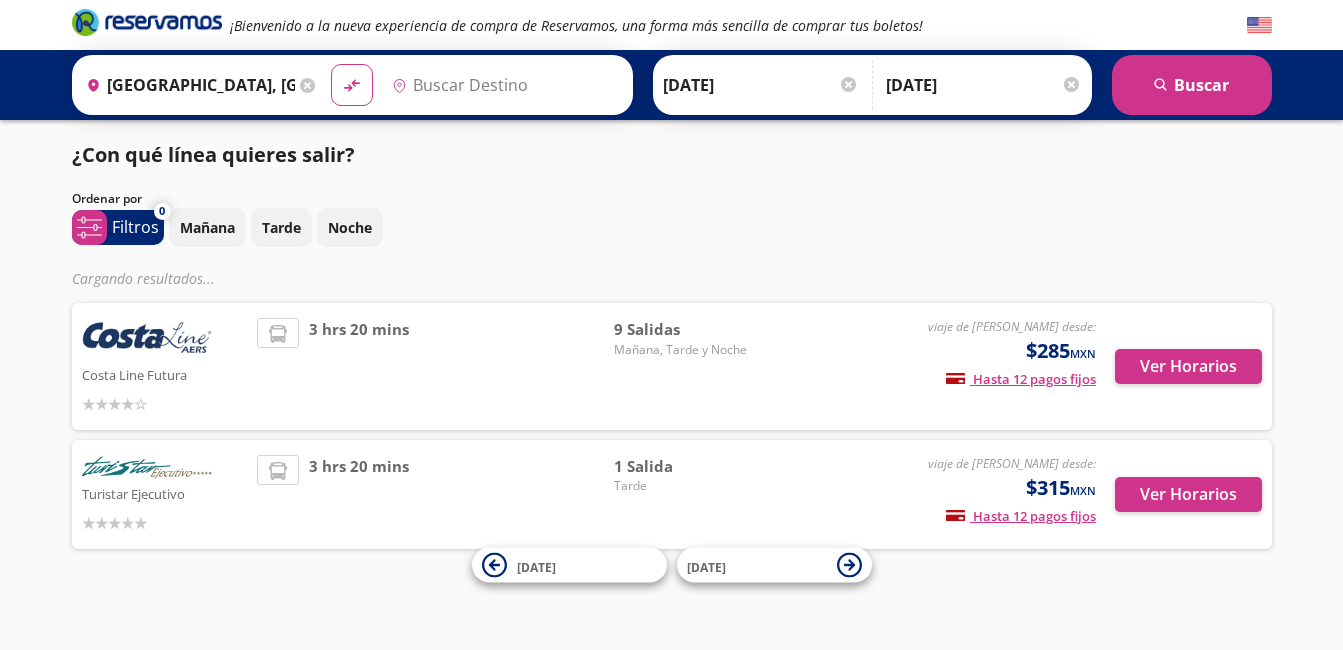 type on "Taxco, [GEOGRAPHIC_DATA]" 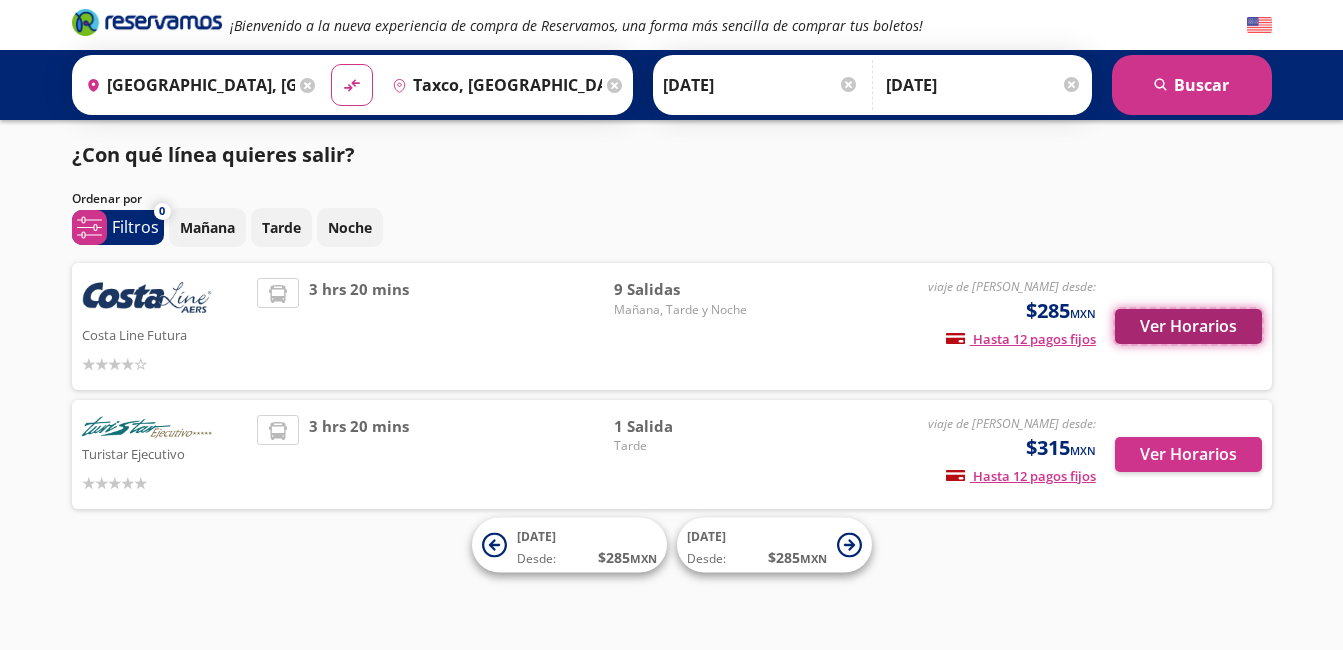 click on "Ver Horarios" at bounding box center (1188, 326) 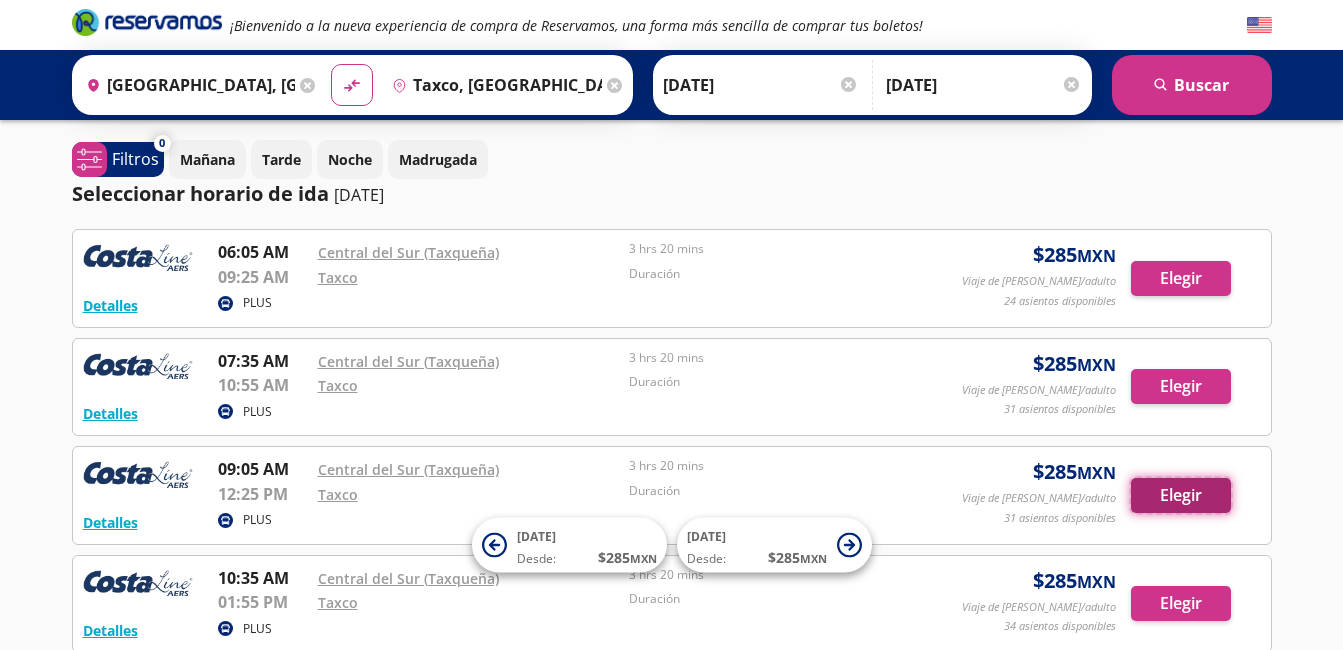 click on "Elegir" at bounding box center (1181, 495) 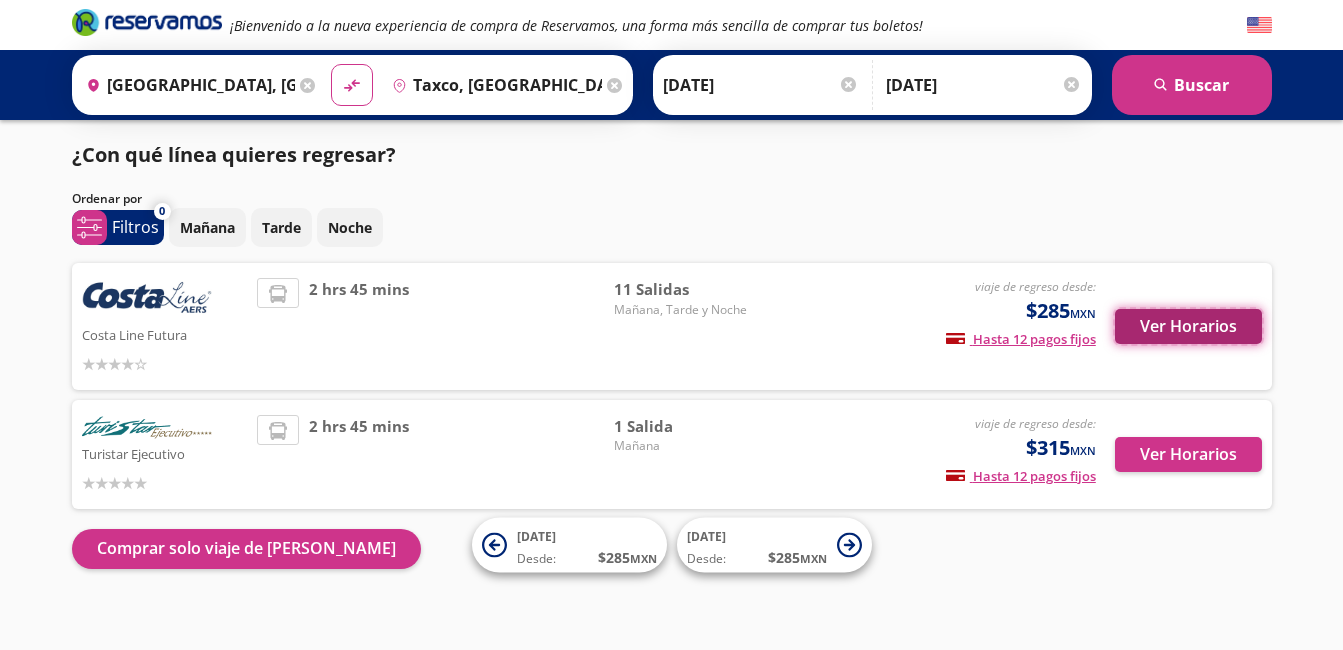 click on "Ver Horarios" at bounding box center [1188, 326] 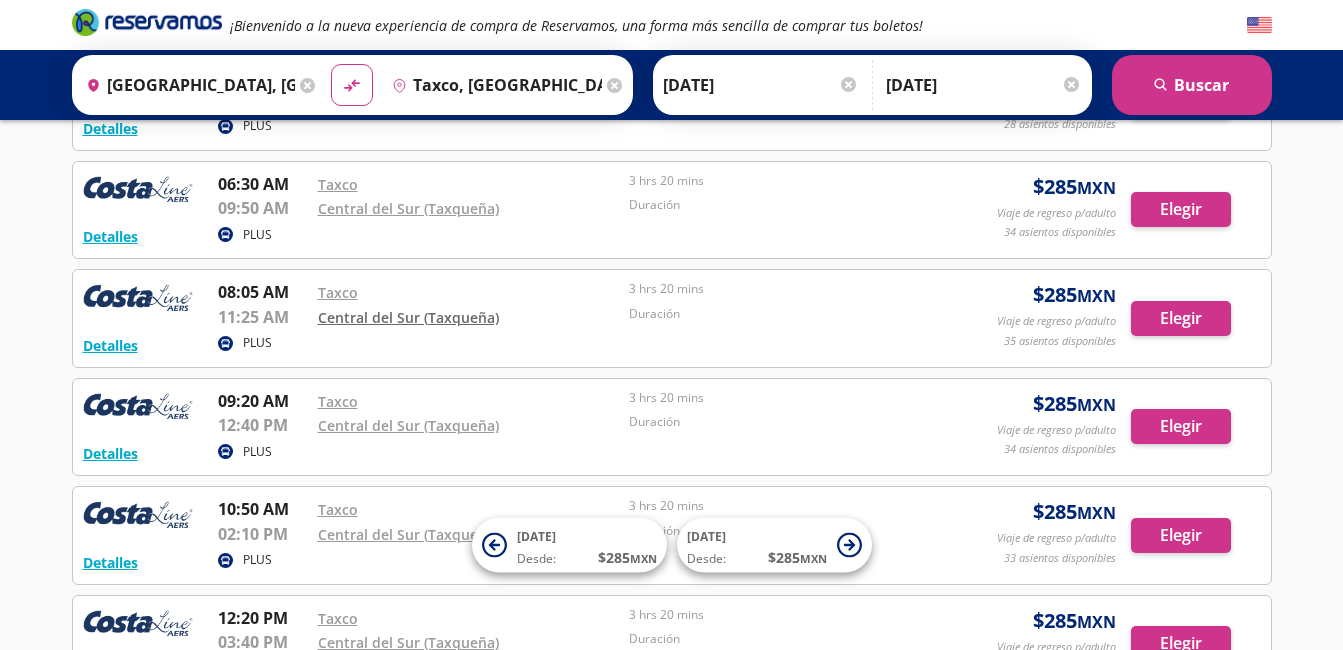 scroll, scrollTop: 400, scrollLeft: 0, axis: vertical 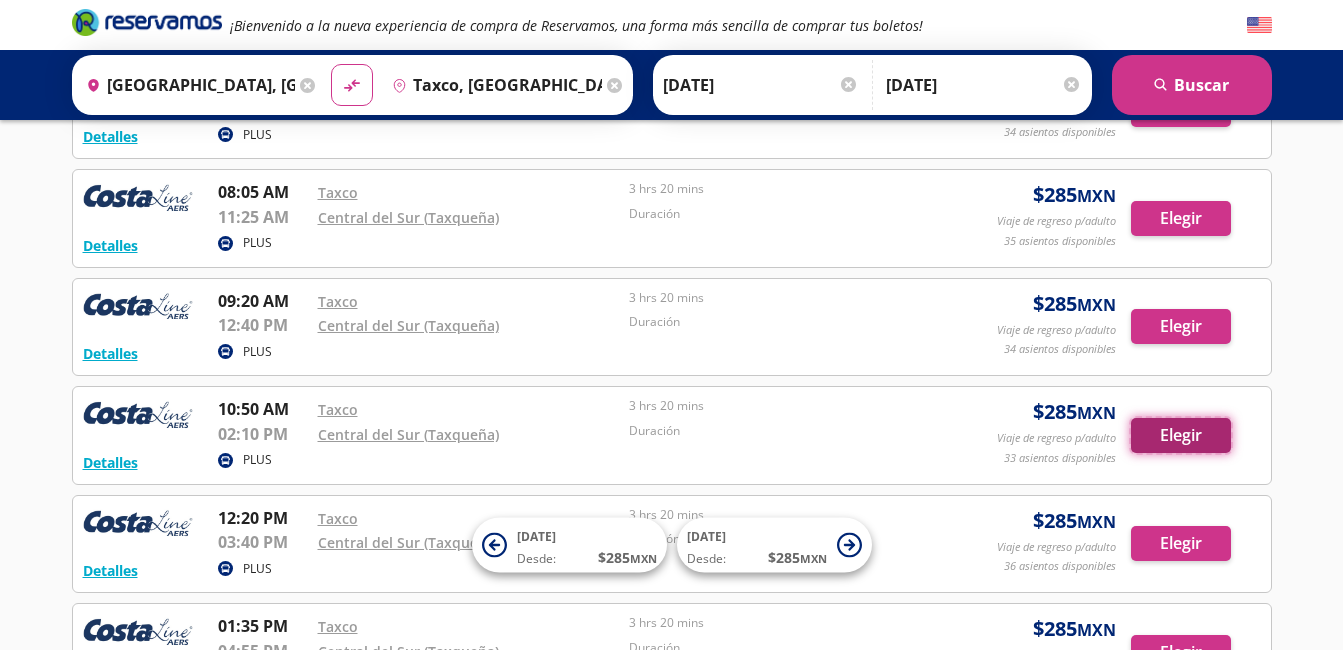 click on "Elegir" at bounding box center (1181, 435) 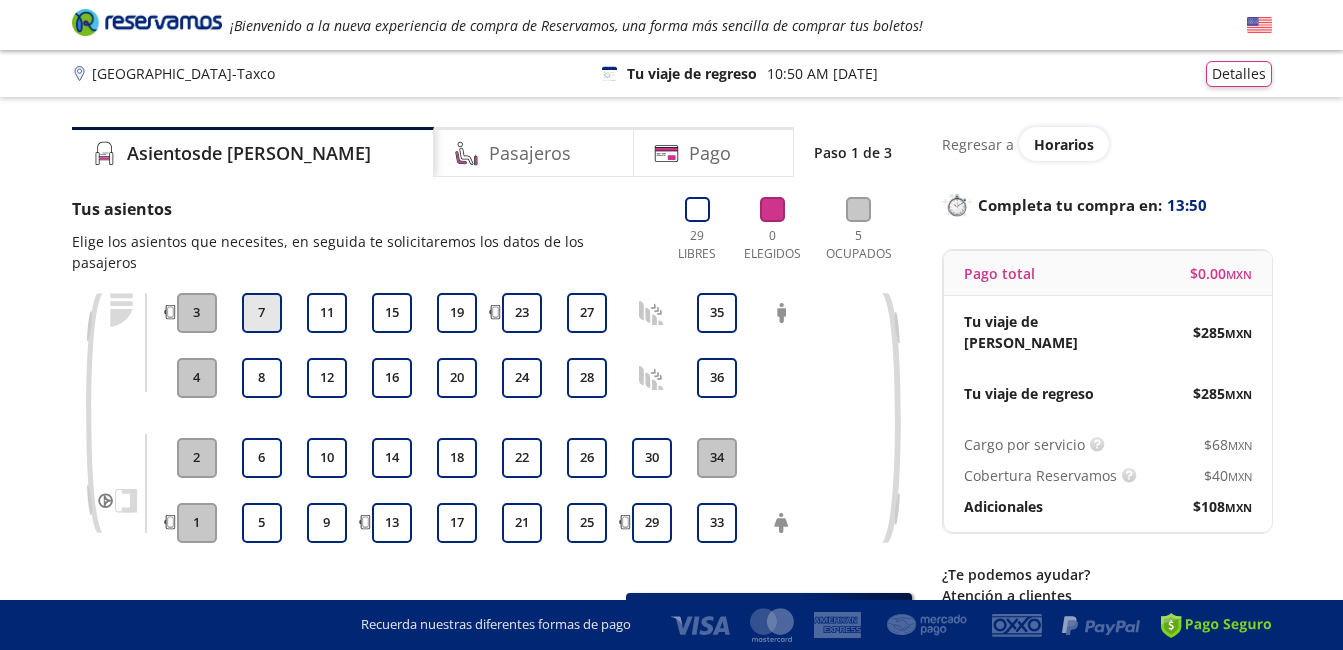 click on "7" at bounding box center [262, 313] 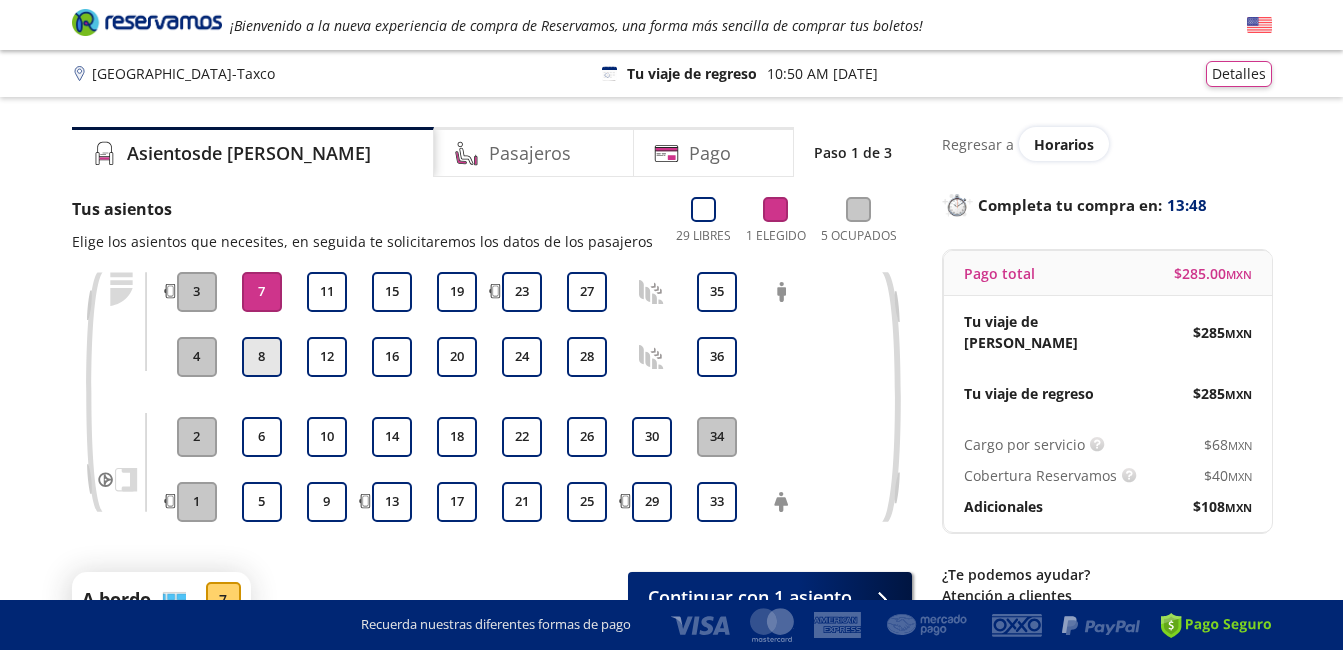 click on "8" at bounding box center (262, 357) 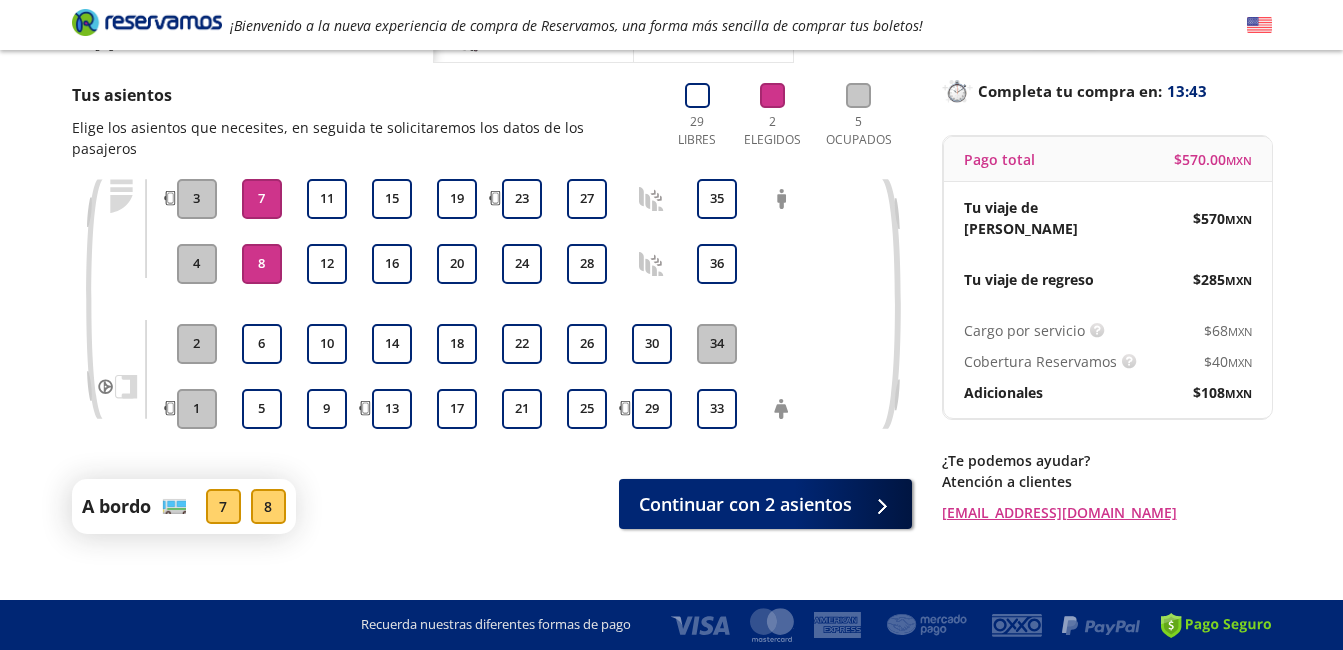scroll, scrollTop: 118, scrollLeft: 0, axis: vertical 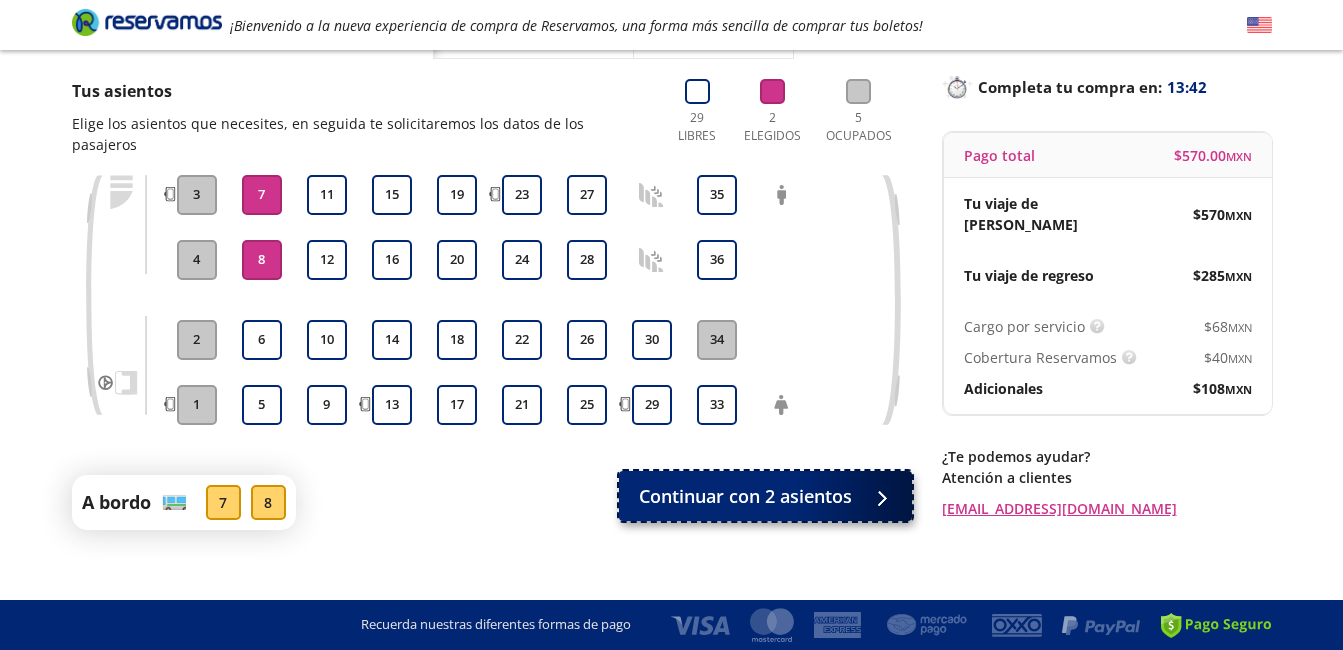 click on "Continuar con 2 asientos" at bounding box center [765, 496] 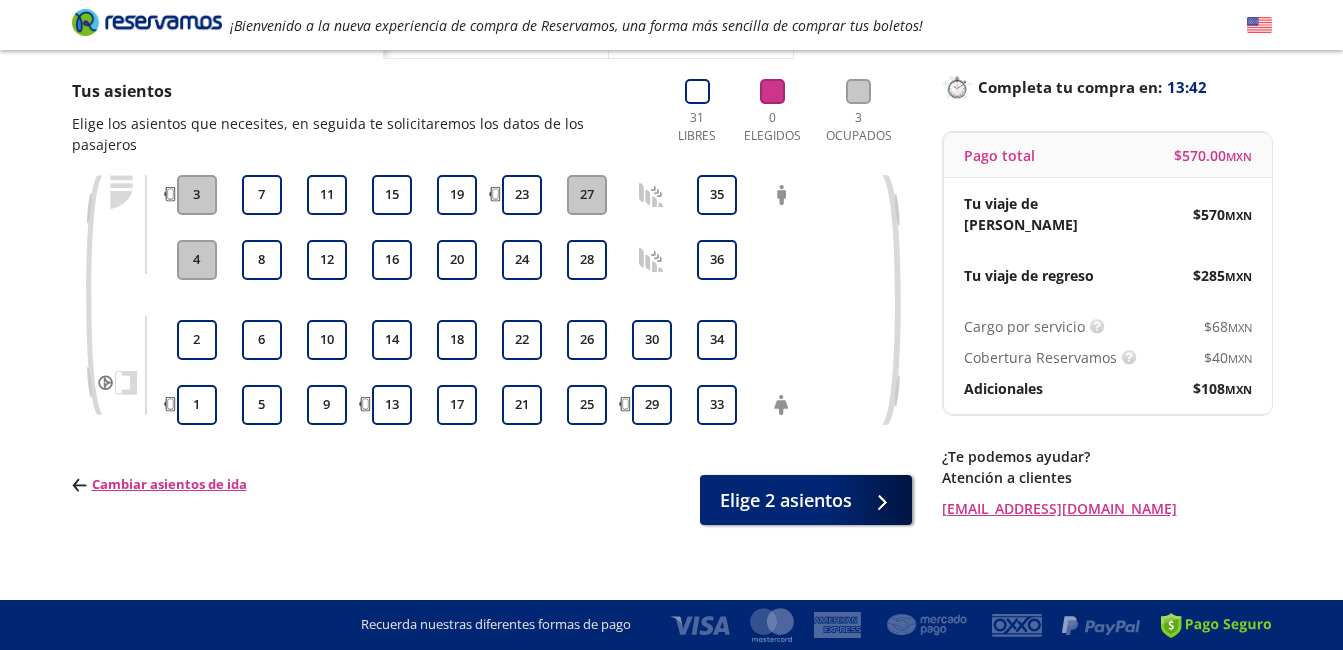 scroll, scrollTop: 0, scrollLeft: 0, axis: both 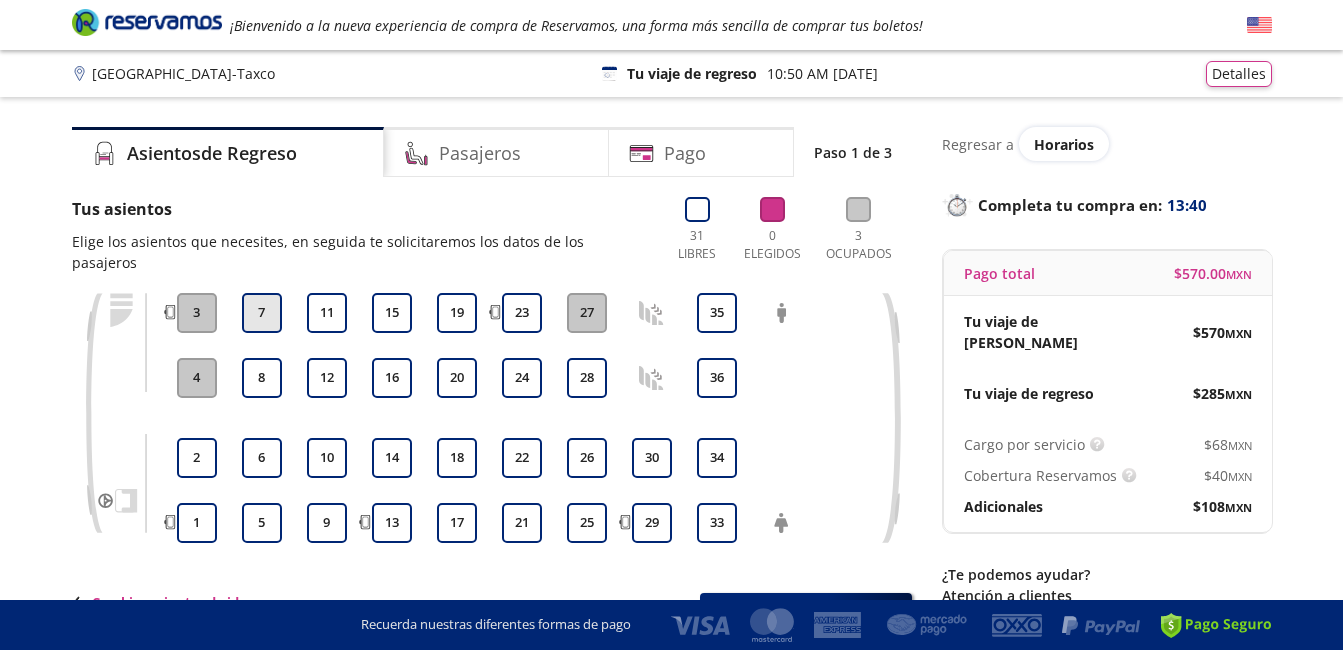 click on "7" at bounding box center (262, 313) 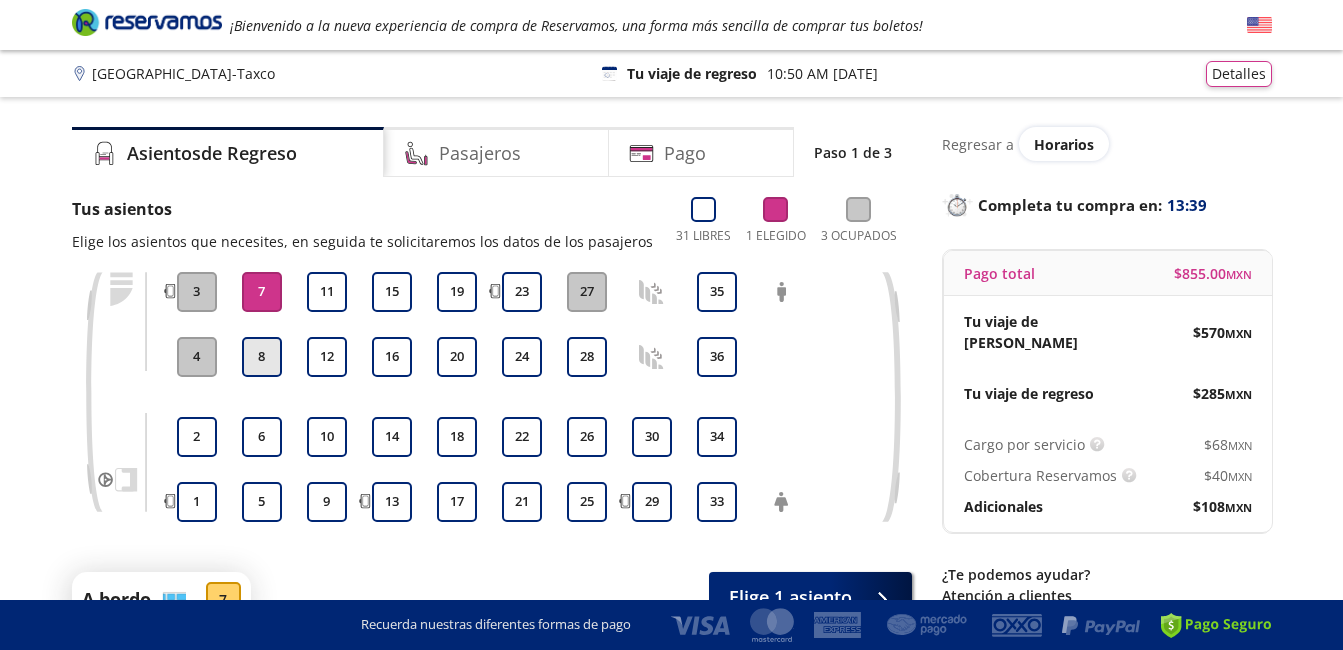 click on "8" at bounding box center (262, 357) 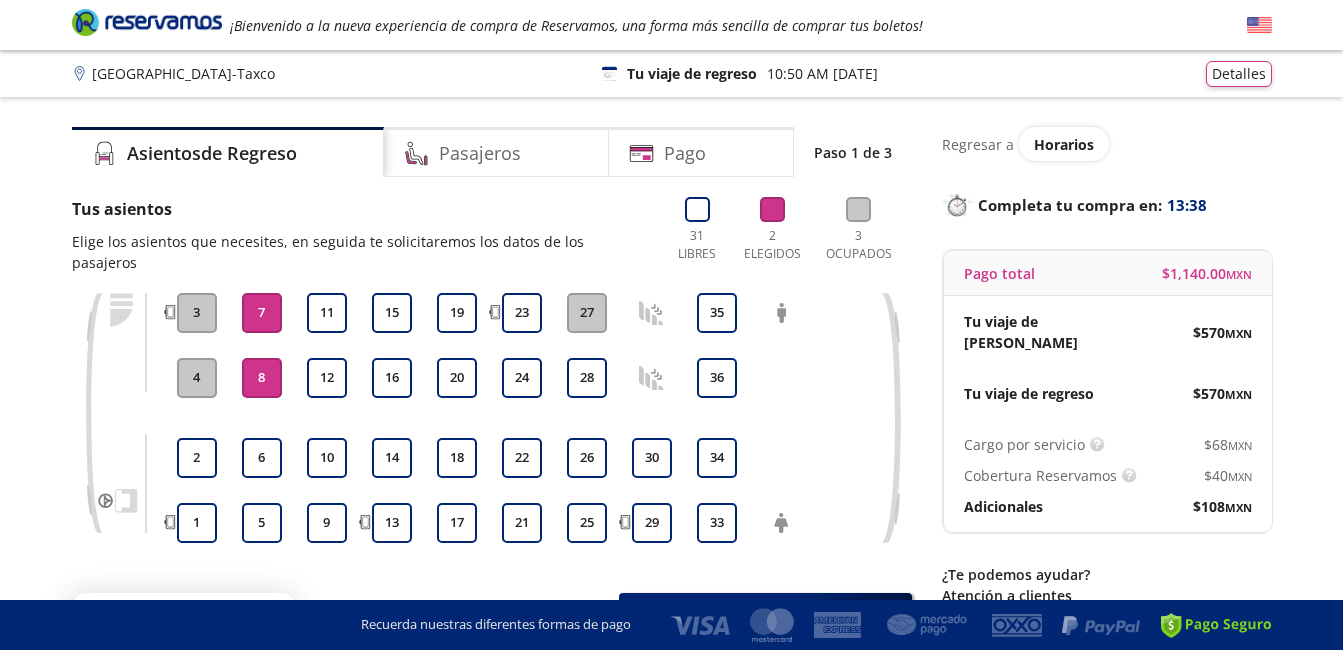 scroll, scrollTop: 100, scrollLeft: 0, axis: vertical 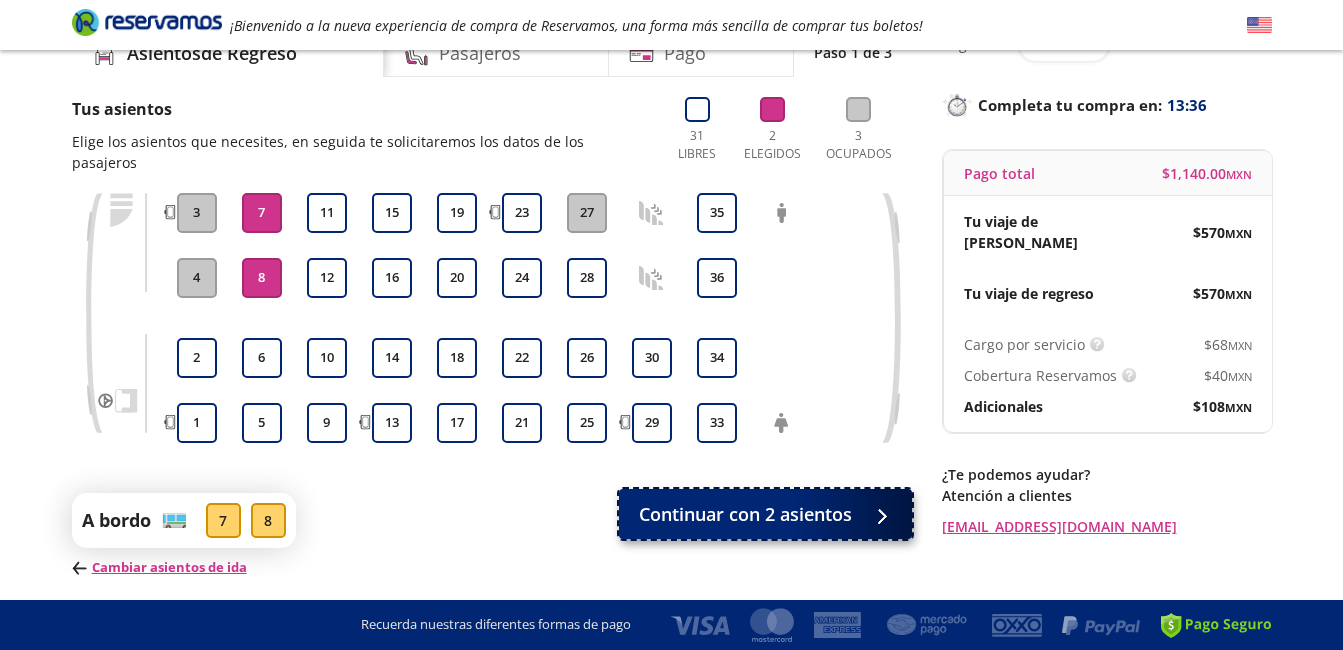 click on "Continuar con 2 asientos" at bounding box center (745, 514) 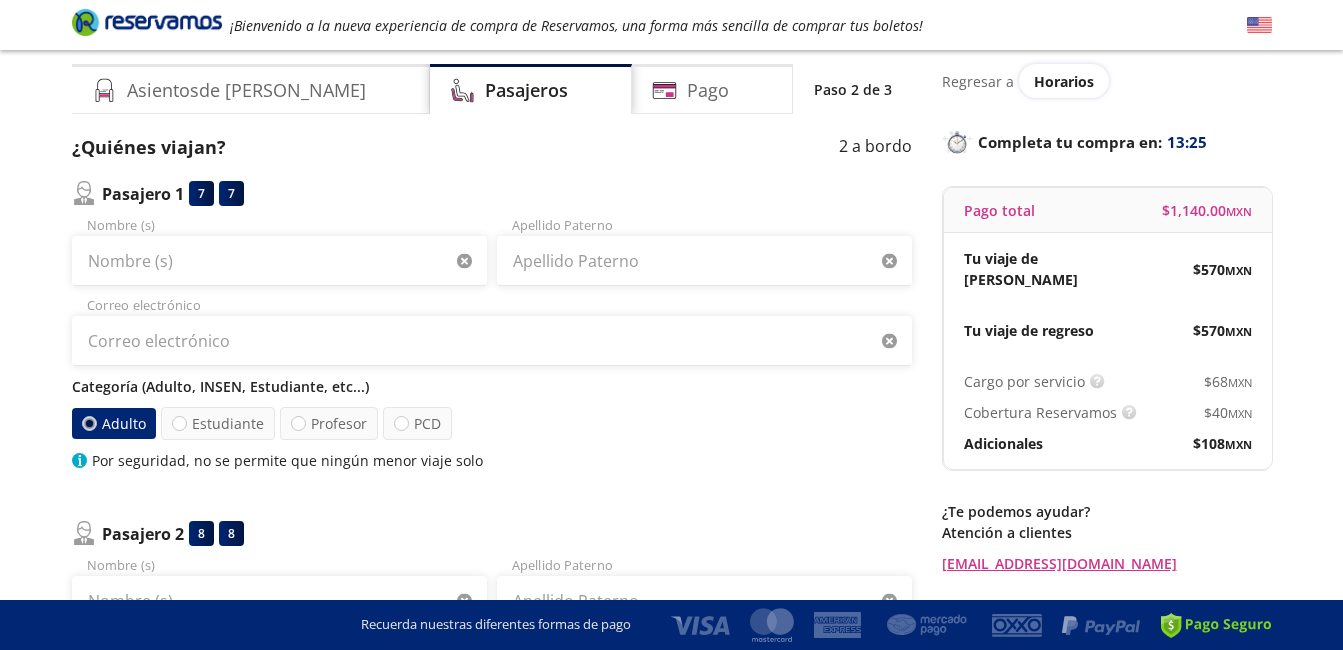 scroll, scrollTop: 0, scrollLeft: 0, axis: both 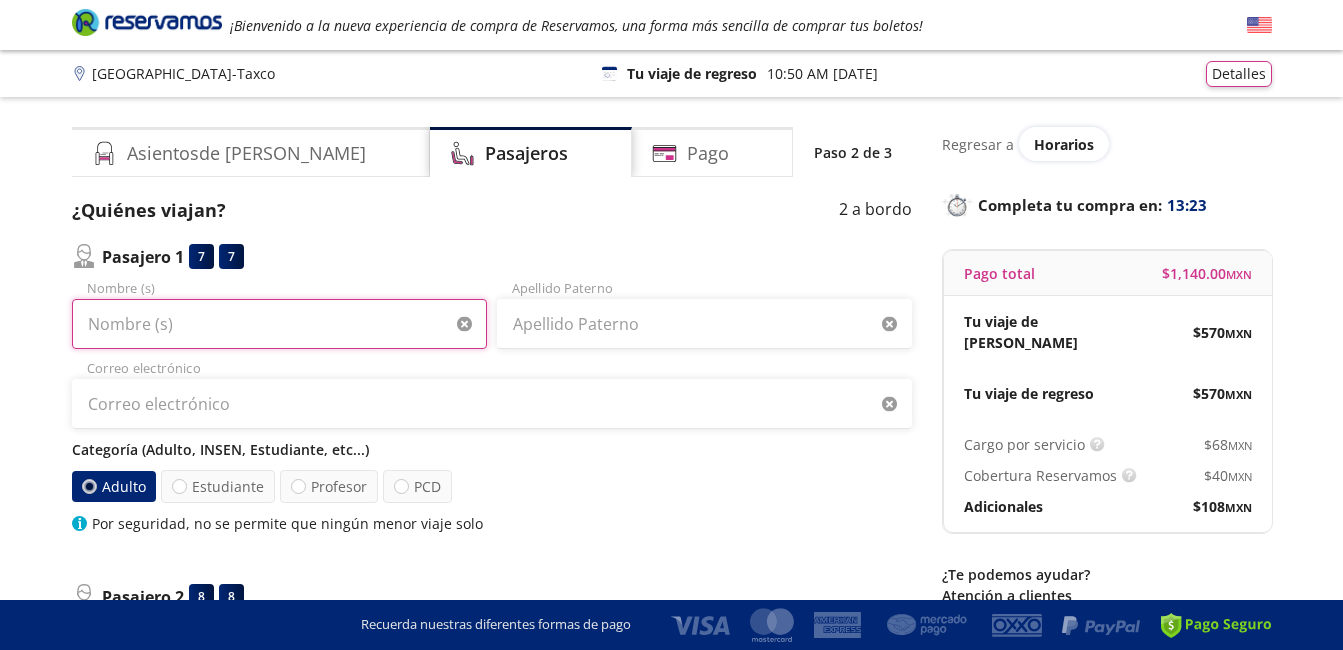 click on "Nombre (s)" at bounding box center [279, 324] 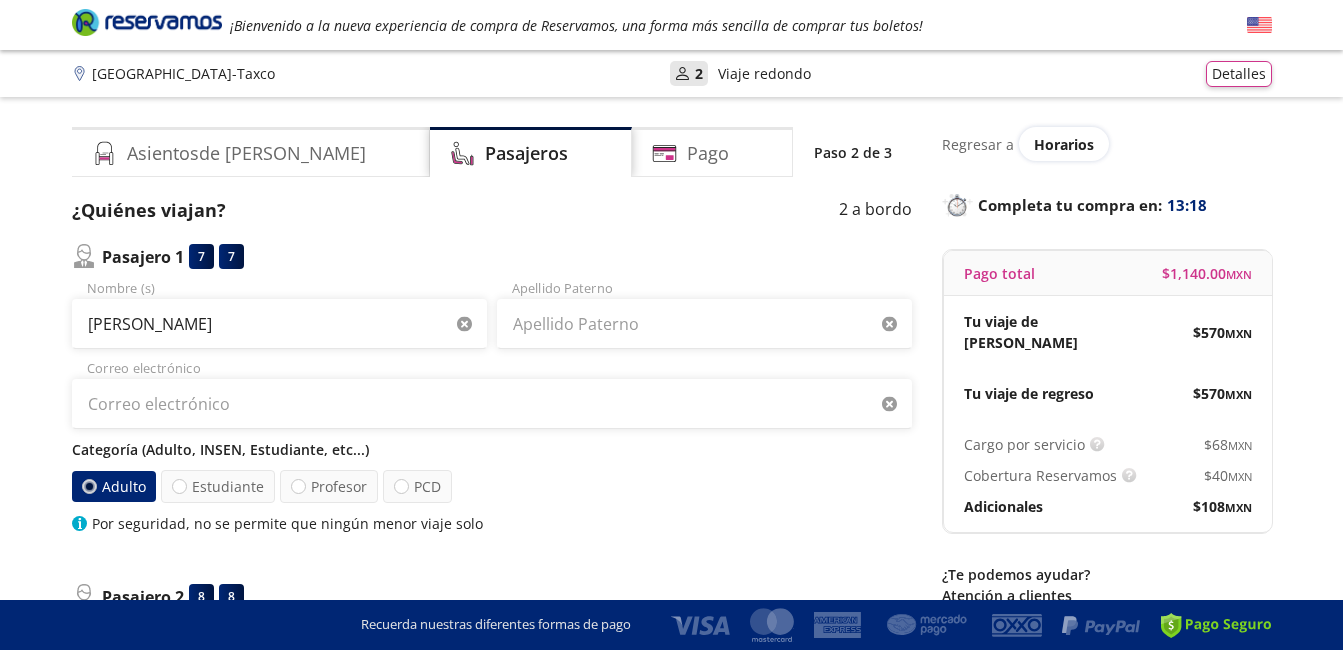 click on "Pasajero 1 7 7 jUAN Nombre (s) Apellido Paterno Correo electrónico Categoría (Adulto, INSEN, Estudiante, etc...) Adulto Estudiante Profesor PCD Por seguridad, no se permite que ningún menor viaje solo" at bounding box center [492, 389] 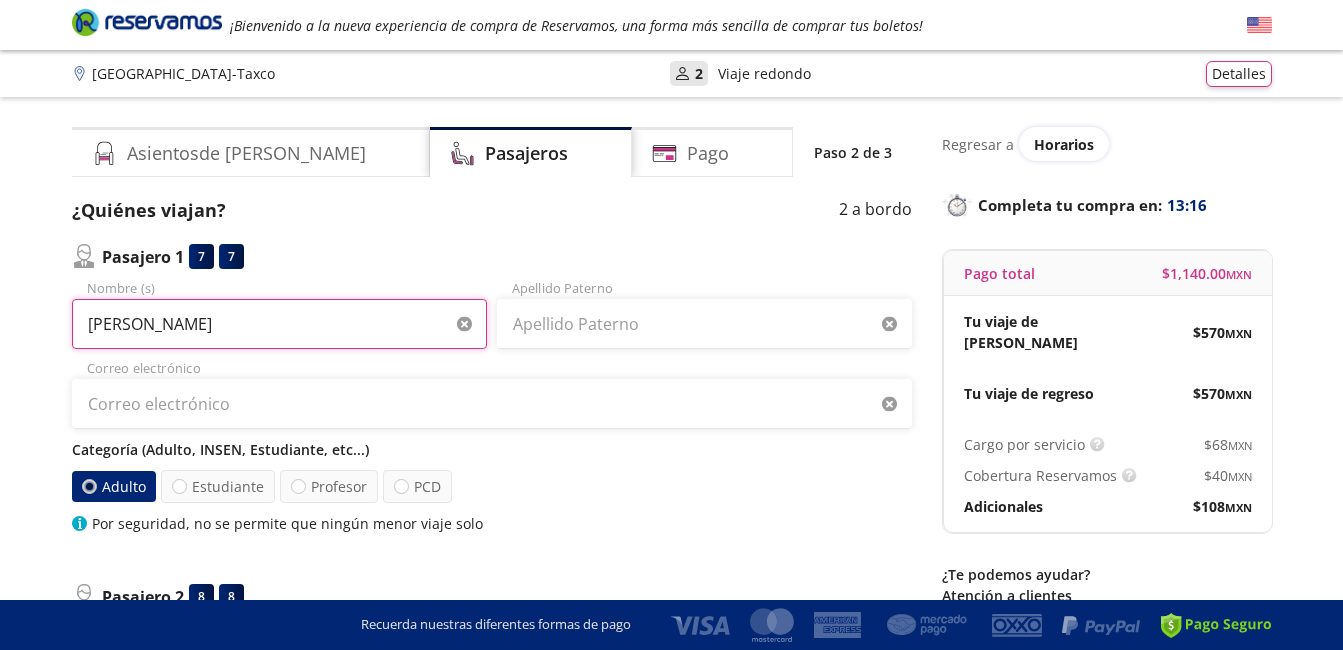 drag, startPoint x: 177, startPoint y: 330, endPoint x: -4, endPoint y: 306, distance: 182.58423 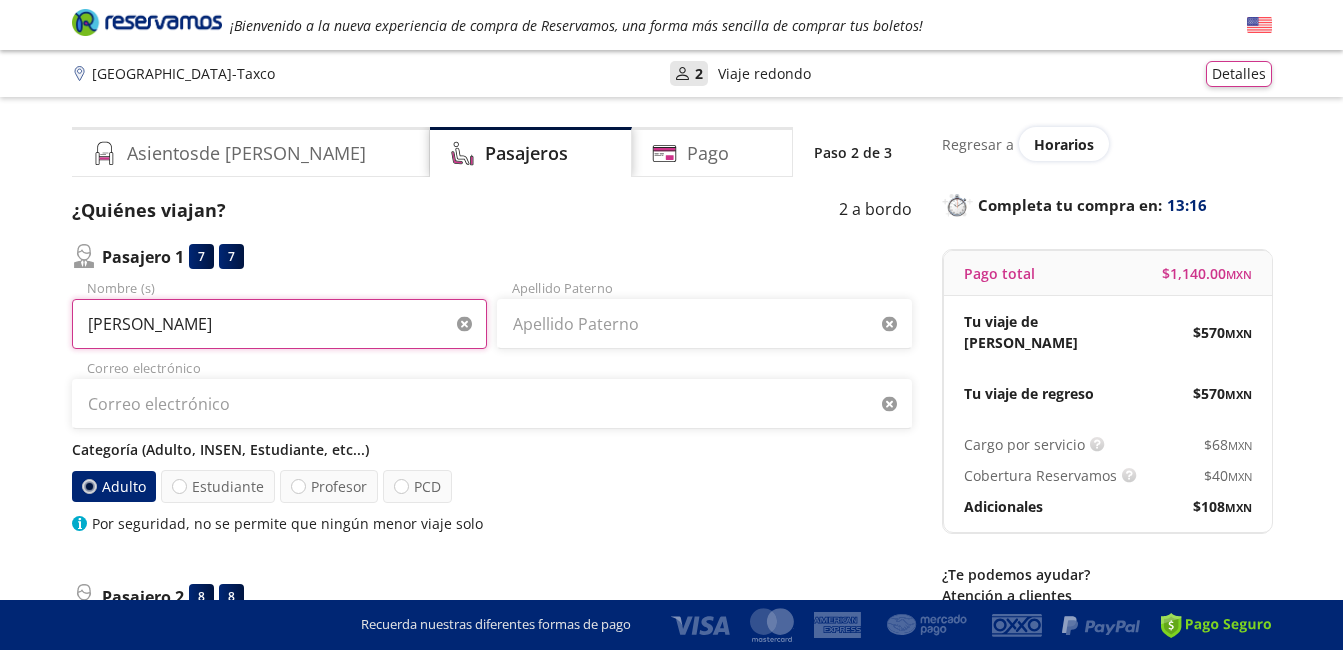 click on "Group 9 Created with Sketch. Datos para la compra Ciudad de México  -  Taxco ¡Bienvenido a la nueva experiencia de compra de Reservamos, una forma más sencilla de comprar tus boletos! Completa tu compra en : 13:16 Ciudad de México  -  Taxco User 2 Viaje redondo Detalles Completa tu compra en : 13:16 Asientos  de Ida Pasajeros Pago Paso 2 de 3 ¿Quiénes viajan? 2 a bordo Pasajero 1 7 7 jUAN Nombre (s) Apellido Paterno Correo electrónico Categoría (Adulto, INSEN, Estudiante, etc...) Adulto Estudiante Profesor PCD Por seguridad, no se permite que ningún menor viaje solo Pasajero 2 8 8 Nombre (s) Apellido Paterno Correo electrónico (opcional) Categoría (Adulto, INSEN, Estudiante, etc...) Adulto Menor (3 a 11 años) Estudiante Profesor PCD Recuerda que deberás presentar una   identificación oficial para abordar el autobús y verifica que tus datos de pasajeros estén correctos. Los pasajeros menores de edad deben viajar en compañía de 1 adulto Siguiente Regresar a Horarios Completa tu compra en : $ $" at bounding box center [671, 608] 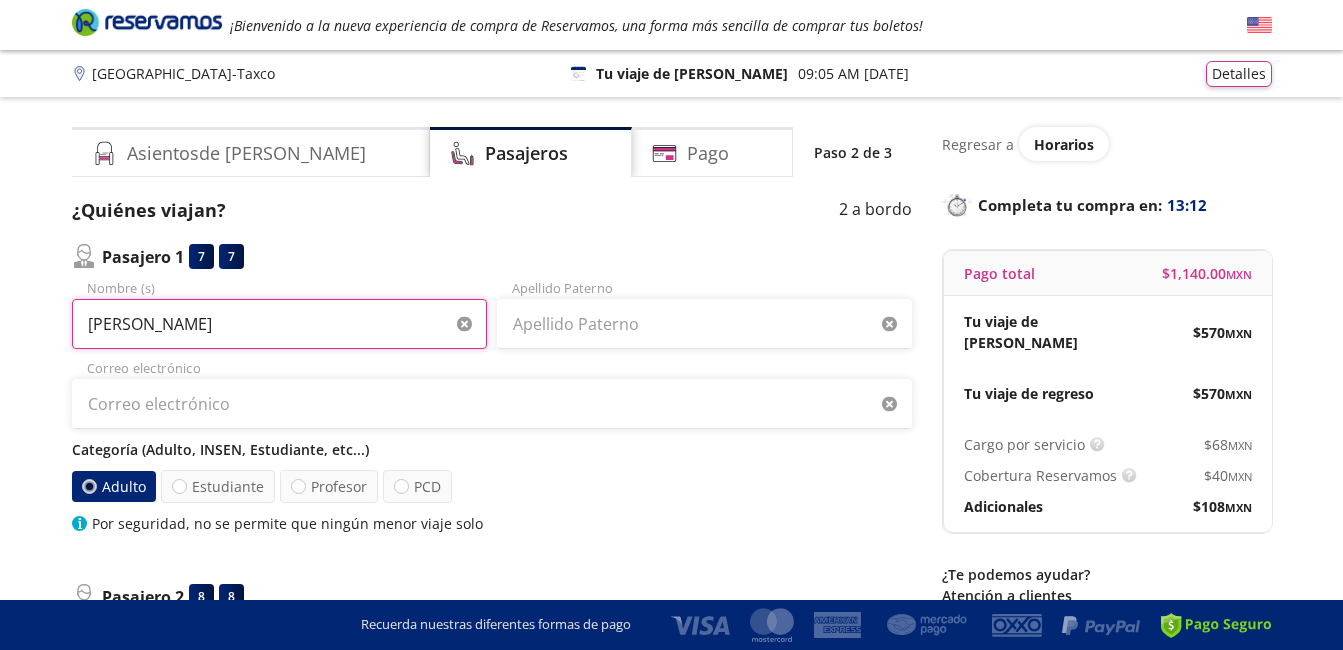 click on "Group 9 Created with Sketch. Datos para la compra Ciudad de México  -  Taxco ¡Bienvenido a la nueva experiencia de compra de Reservamos, una forma más sencilla de comprar tus boletos! Completa tu compra en : 13:12 Ciudad de México  -  Taxco 126 Tu viaje de ida 09:05 AM - 15 Jul Detalles Completa tu compra en : 13:12 Asientos  de Ida Pasajeros Pago Paso 2 de 3 ¿Quiénes viajan? 2 a bordo Pasajero 1 7 7 juan Nombre (s) Apellido Paterno Correo electrónico Categoría (Adulto, INSEN, Estudiante, etc...) Adulto Estudiante Profesor PCD Por seguridad, no se permite que ningún menor viaje solo Pasajero 2 8 8 Nombre (s) Apellido Paterno Correo electrónico (opcional) Categoría (Adulto, INSEN, Estudiante, etc...) Adulto Menor (3 a 11 años) Estudiante Profesor PCD Recuerda que deberás presentar una   identificación oficial para abordar el autobús y verifica que tus datos de pasajeros estén correctos. Los pasajeros menores de edad deben viajar en compañía de 1 adulto Siguiente Regresar a Horarios : 13:12 $" at bounding box center (671, 608) 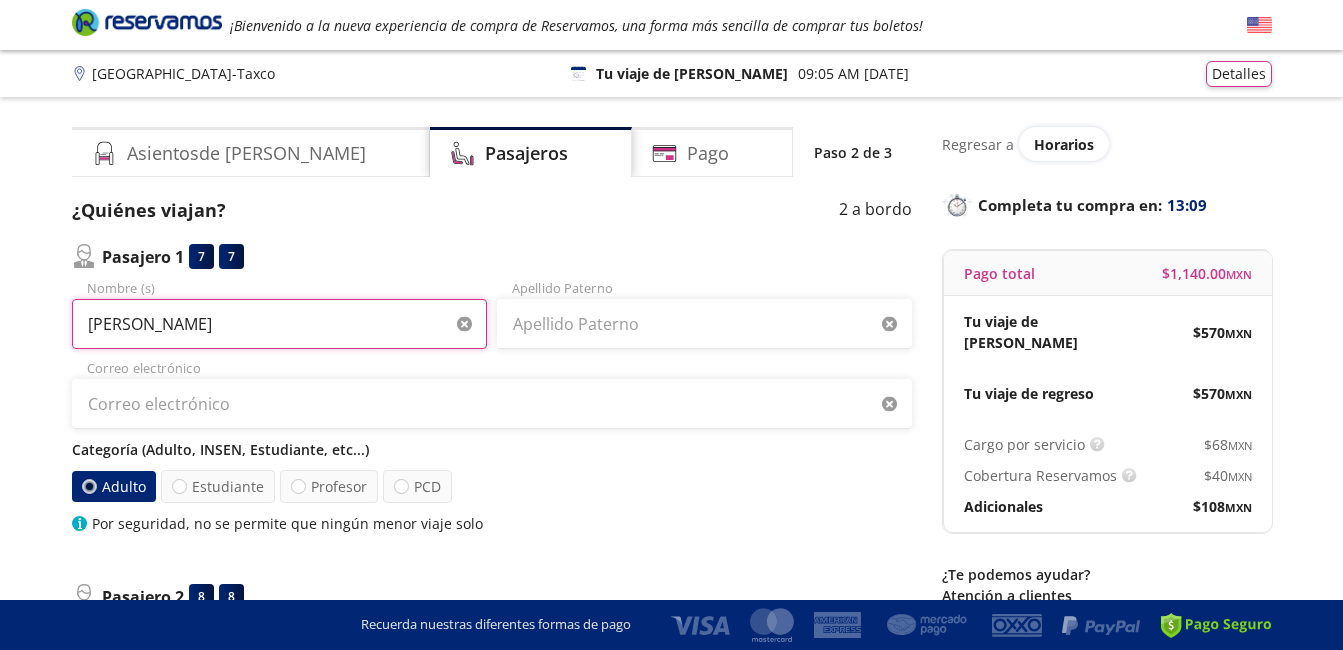 type on "[PERSON_NAME]" 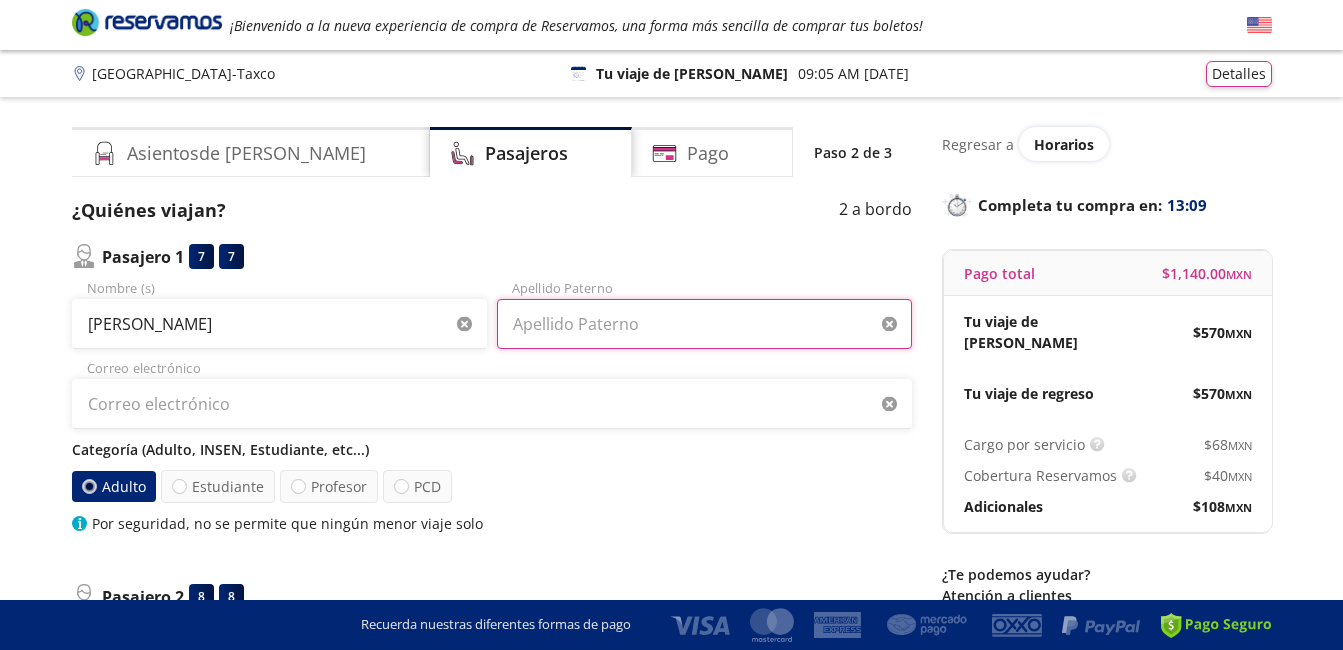 click on "Apellido Paterno" at bounding box center [704, 324] 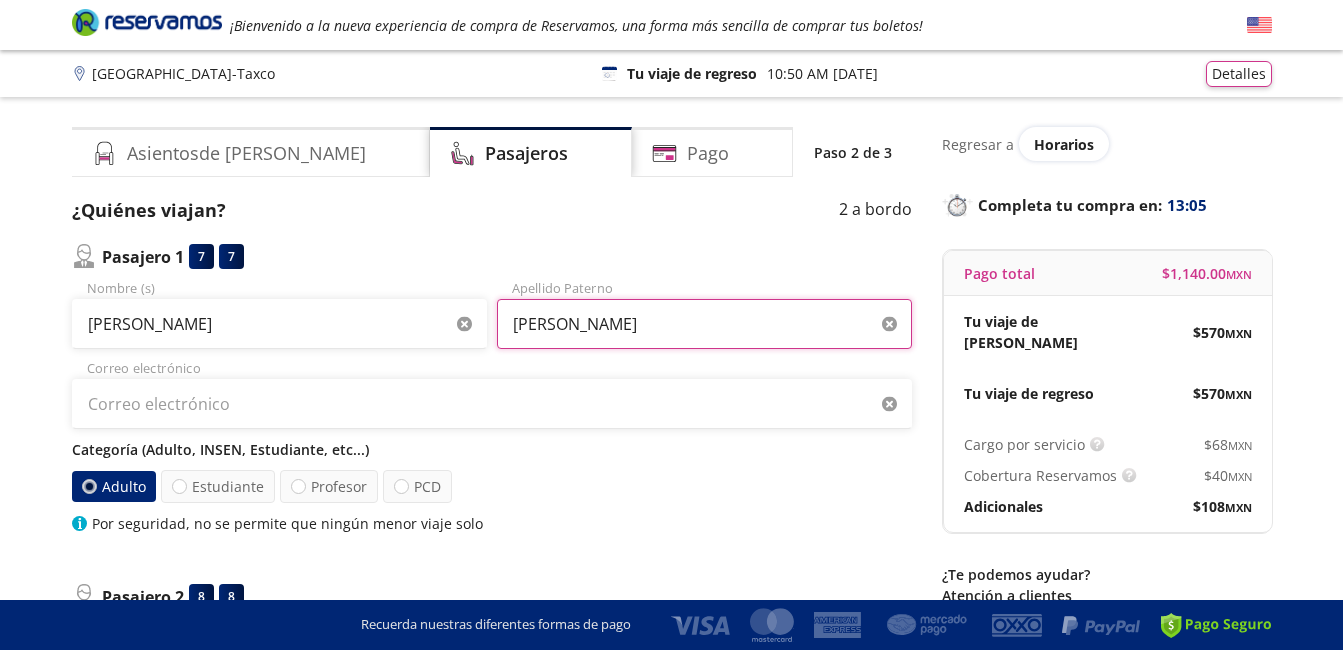 type on "[PERSON_NAME]" 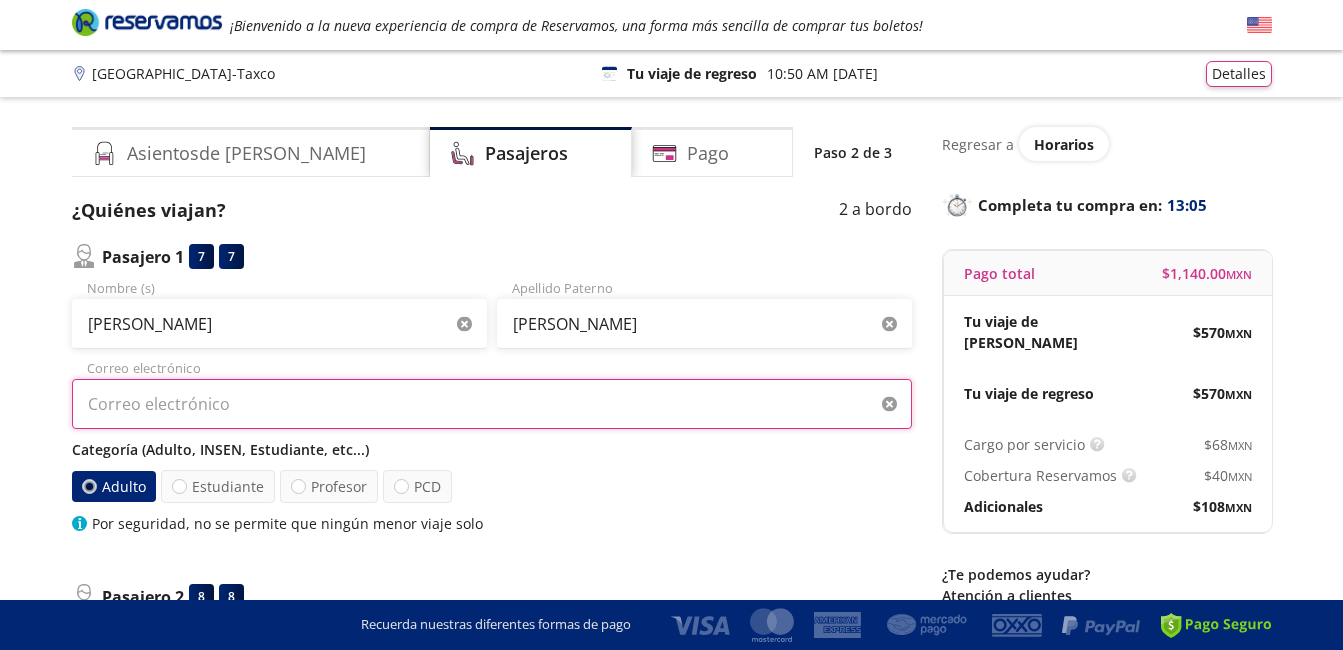 click on "Correo electrónico" at bounding box center [492, 404] 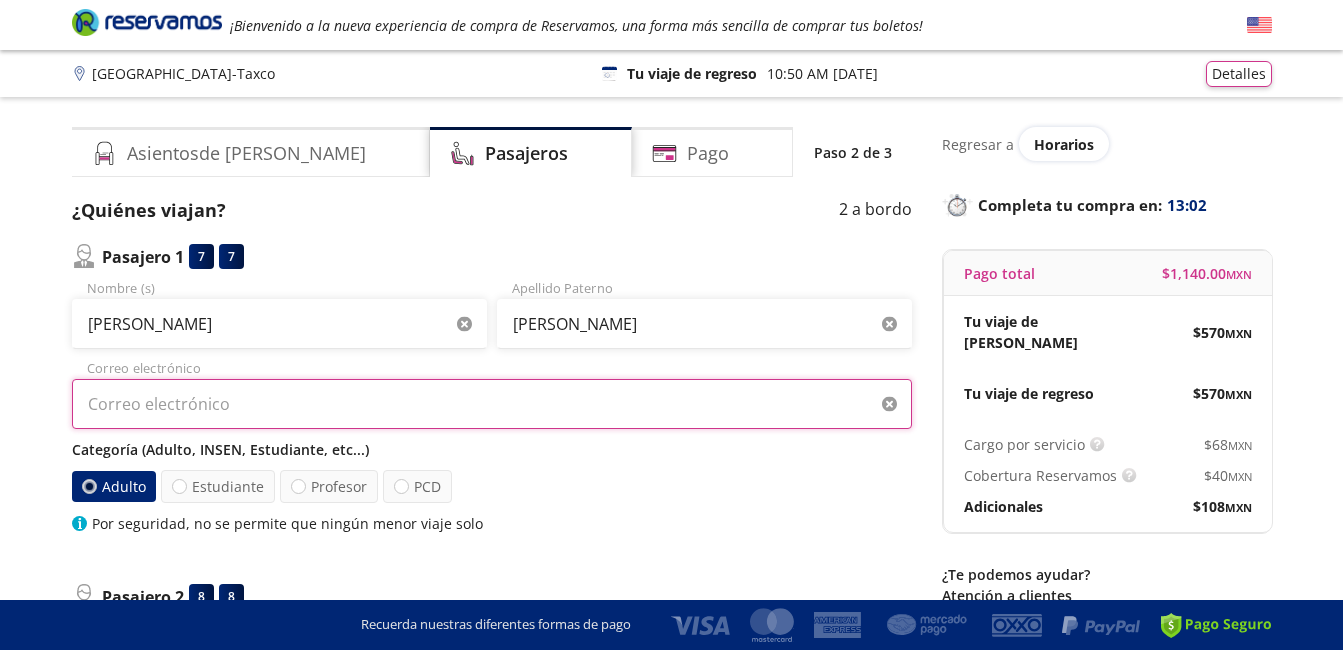 type on "[EMAIL_ADDRESS][DOMAIN_NAME]" 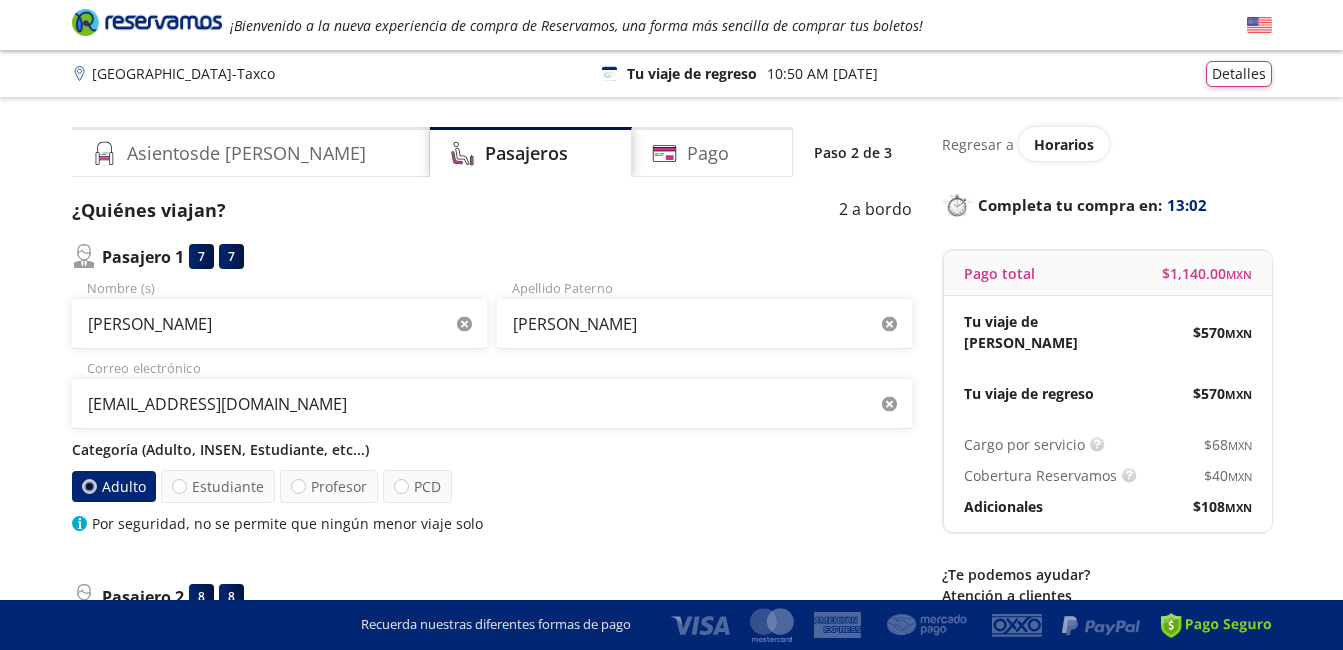 type on "Ma Concepción" 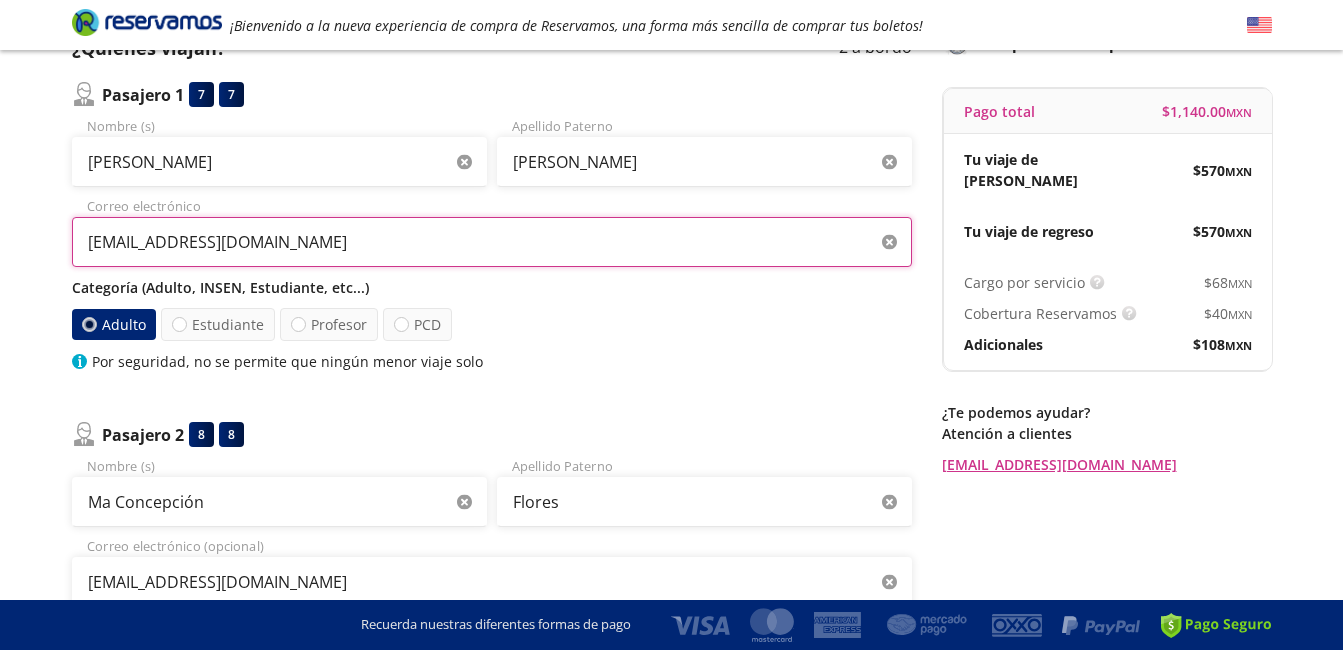 scroll, scrollTop: 100, scrollLeft: 0, axis: vertical 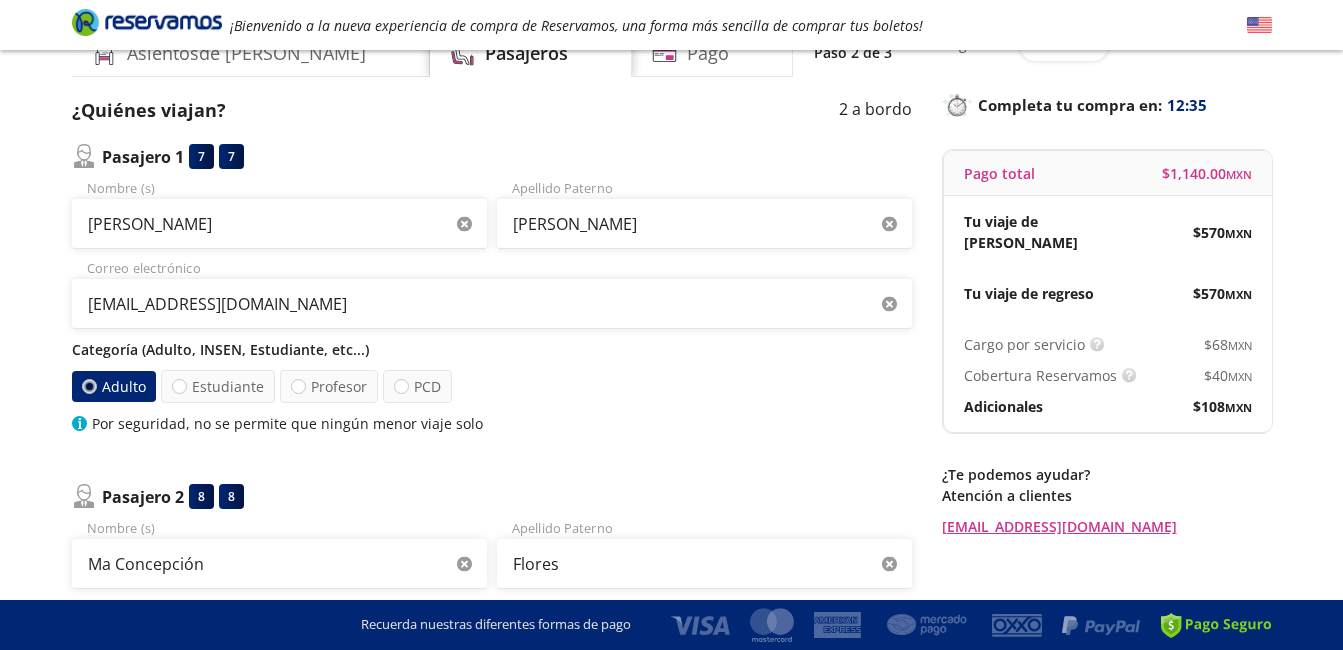 click on "Por seguridad, no se permite que ningún menor viaje solo" at bounding box center (492, 423) 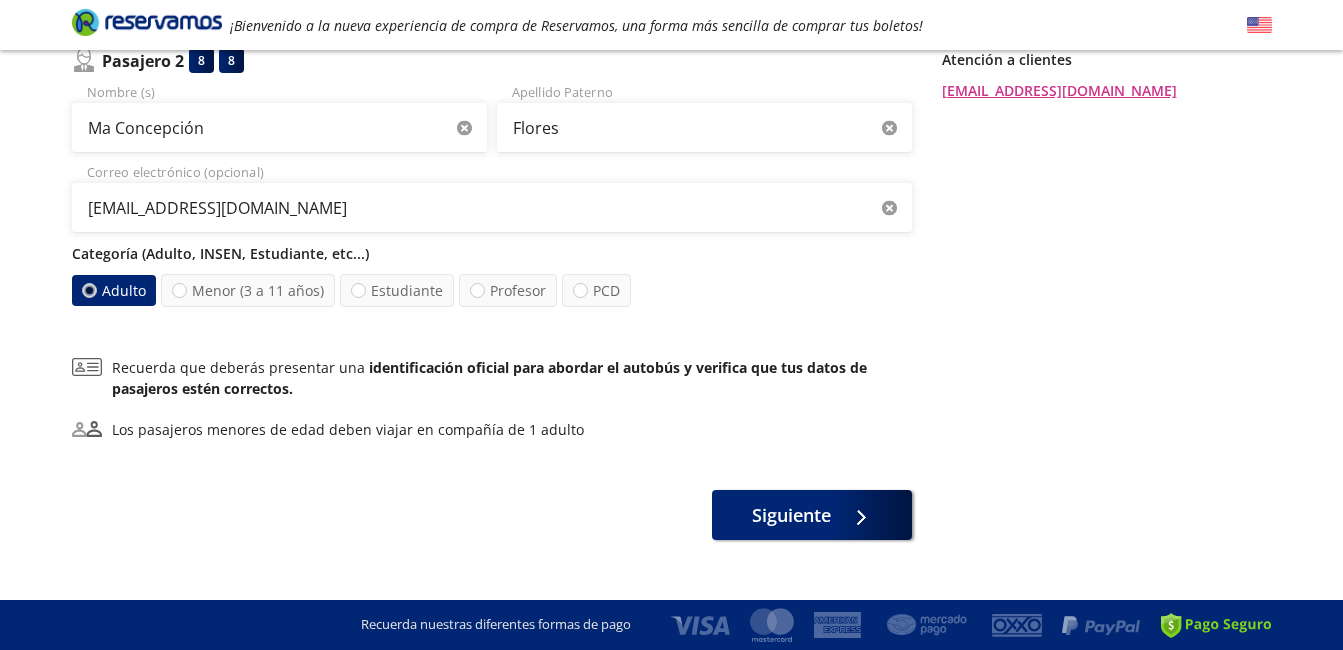 scroll, scrollTop: 567, scrollLeft: 0, axis: vertical 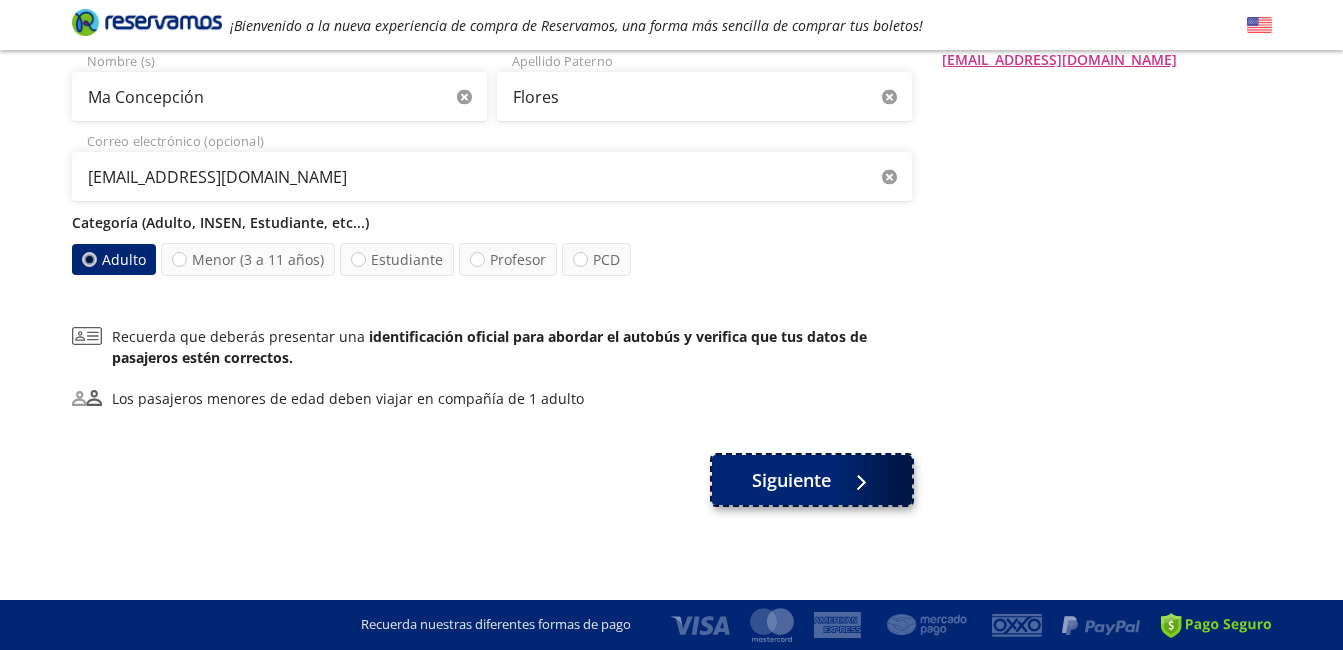 click on "Siguiente" at bounding box center [791, 480] 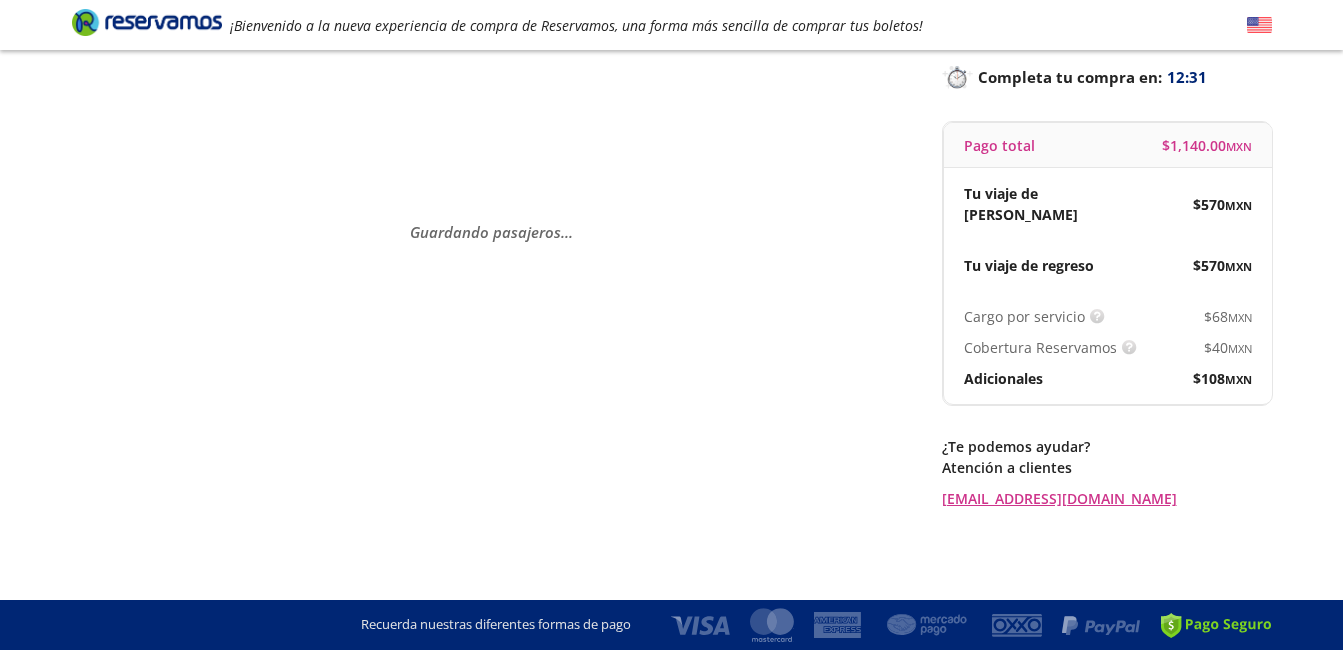 scroll, scrollTop: 0, scrollLeft: 0, axis: both 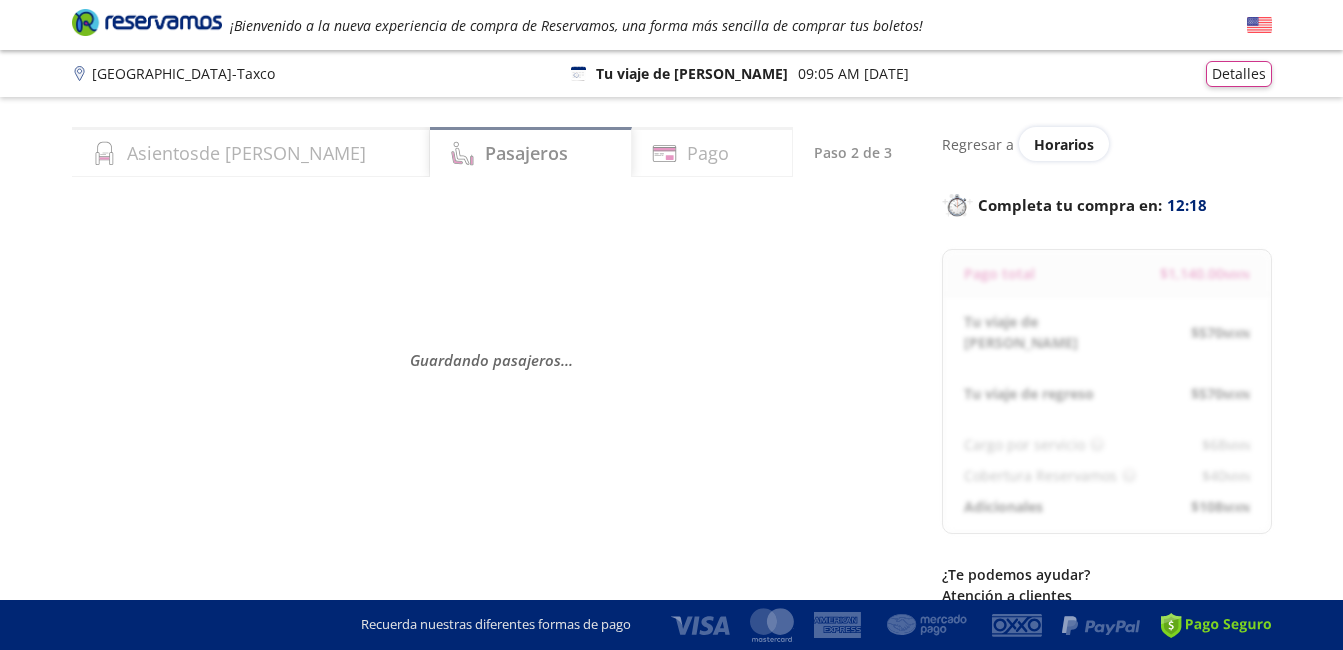 select on "MX" 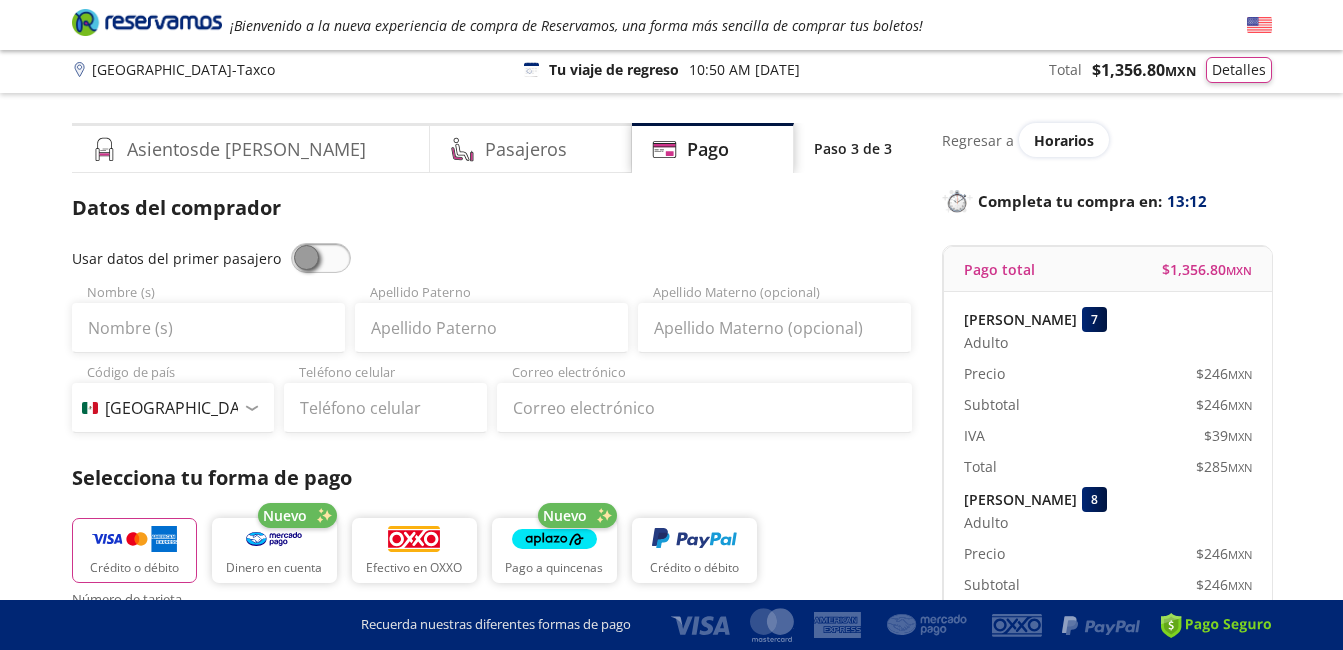 scroll, scrollTop: 0, scrollLeft: 0, axis: both 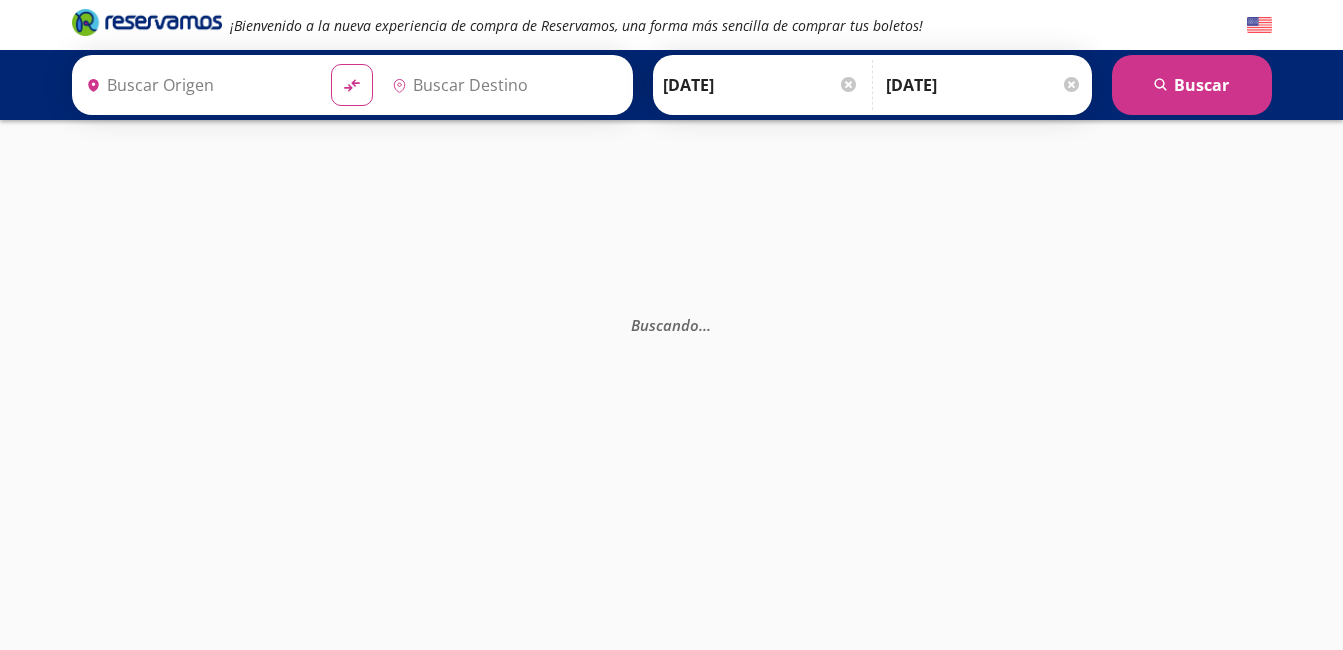 type on "[GEOGRAPHIC_DATA], [GEOGRAPHIC_DATA]" 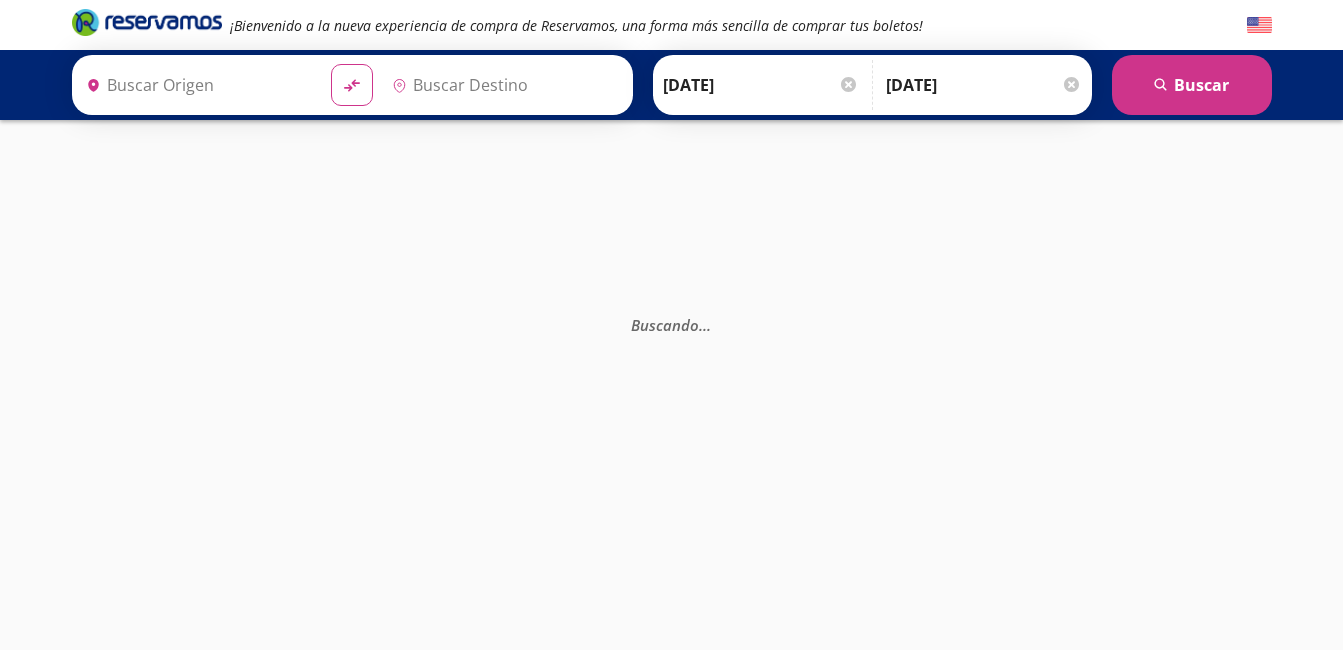 type on "Taxco, [GEOGRAPHIC_DATA]" 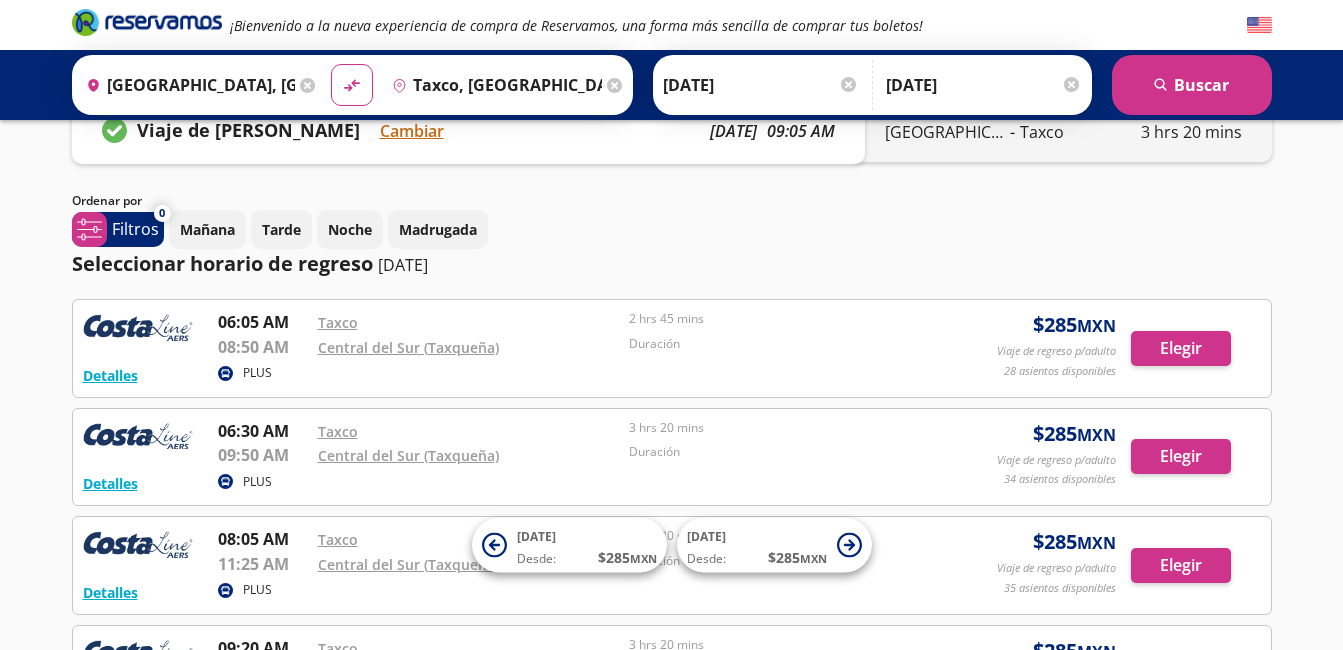 scroll, scrollTop: 100, scrollLeft: 0, axis: vertical 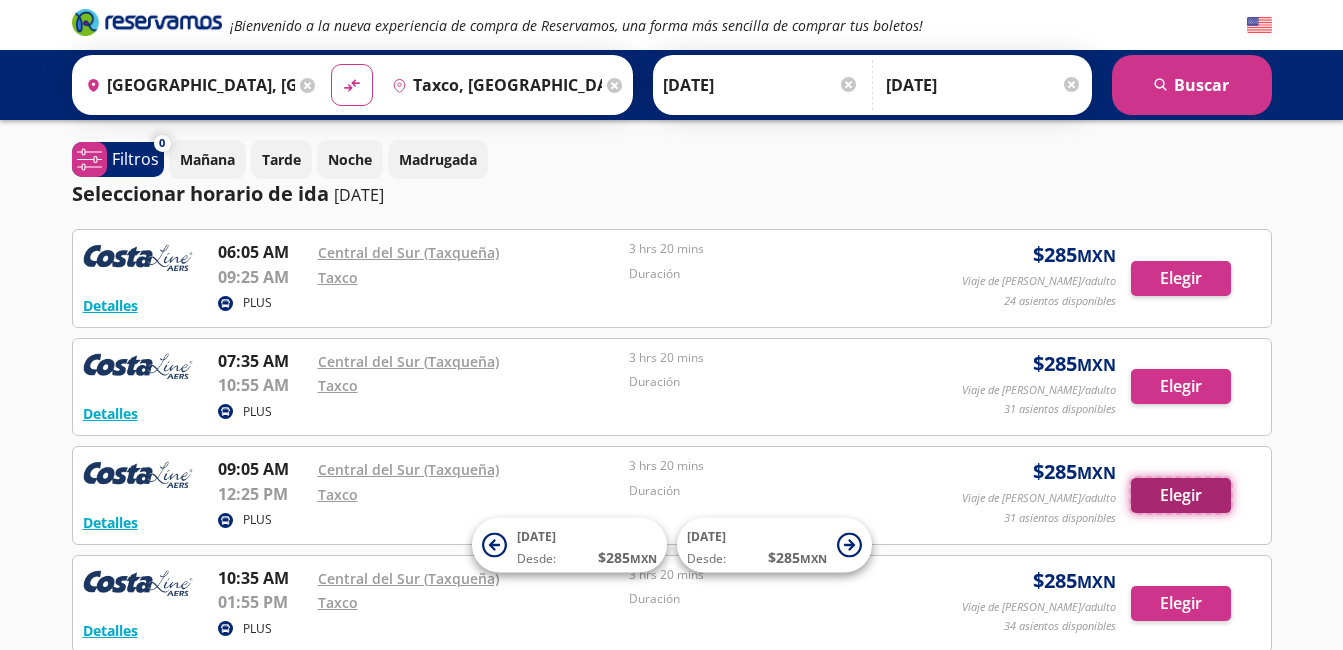 click on "Elegir" at bounding box center (1181, 495) 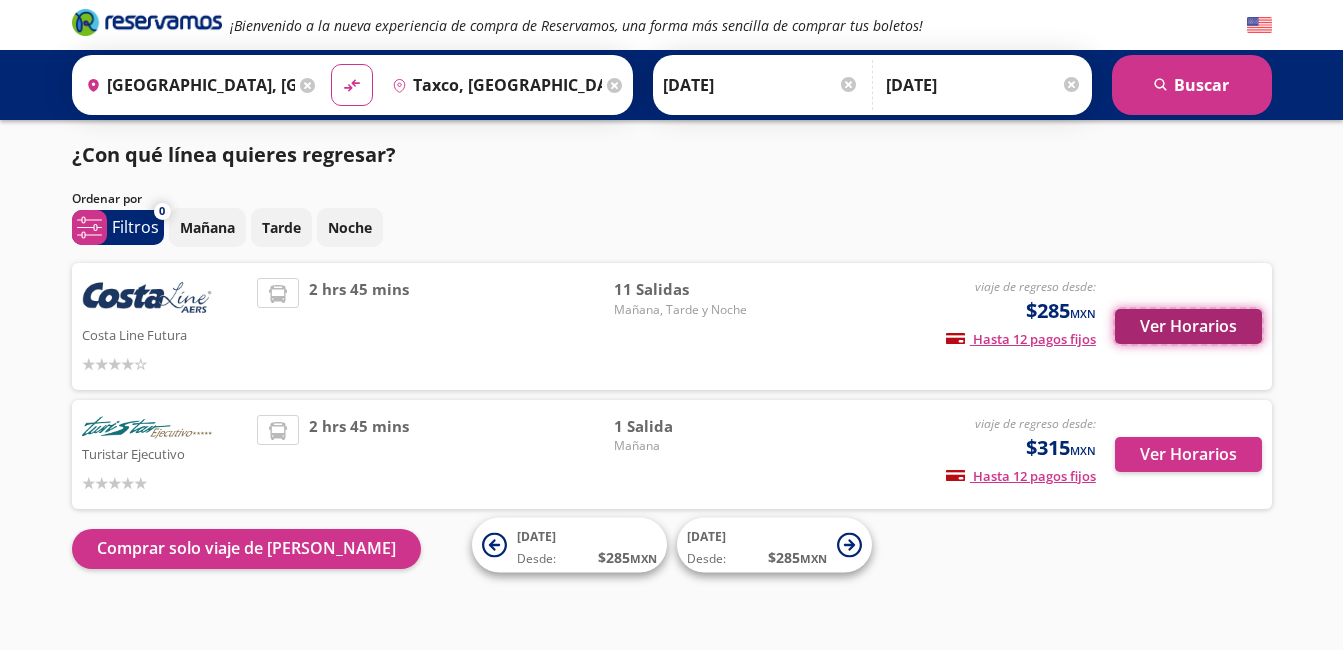 click on "Ver Horarios" at bounding box center [1188, 326] 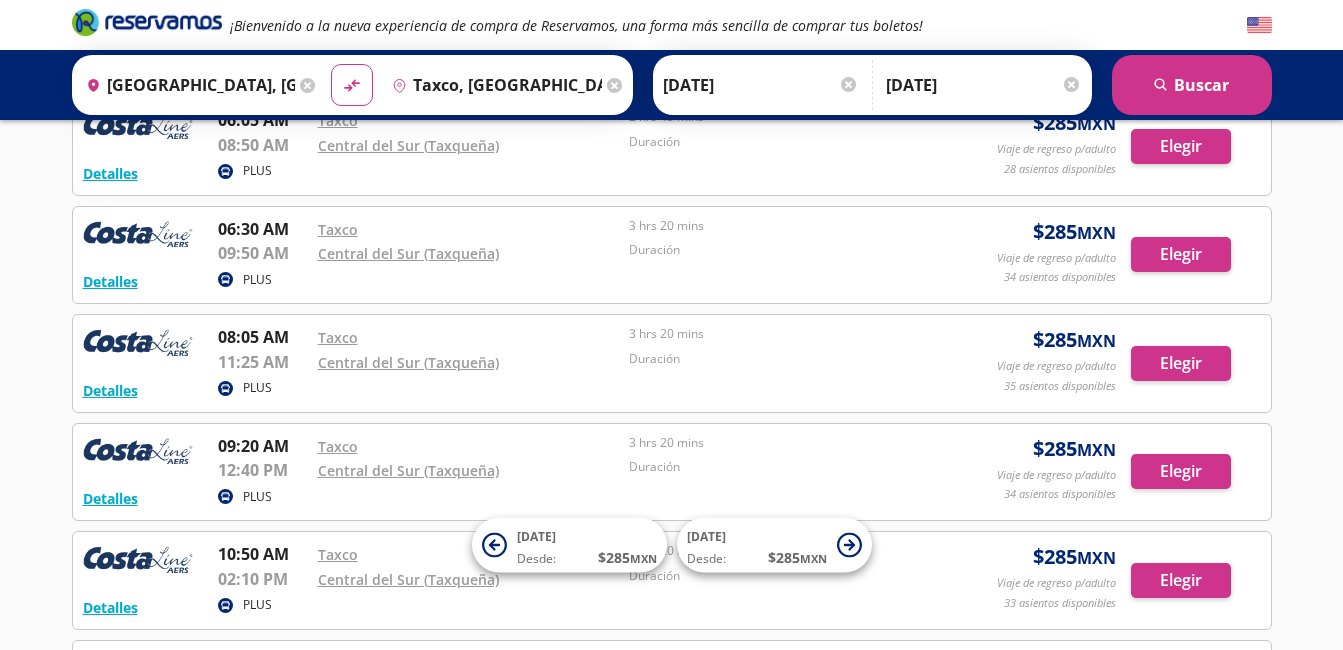 scroll, scrollTop: 300, scrollLeft: 0, axis: vertical 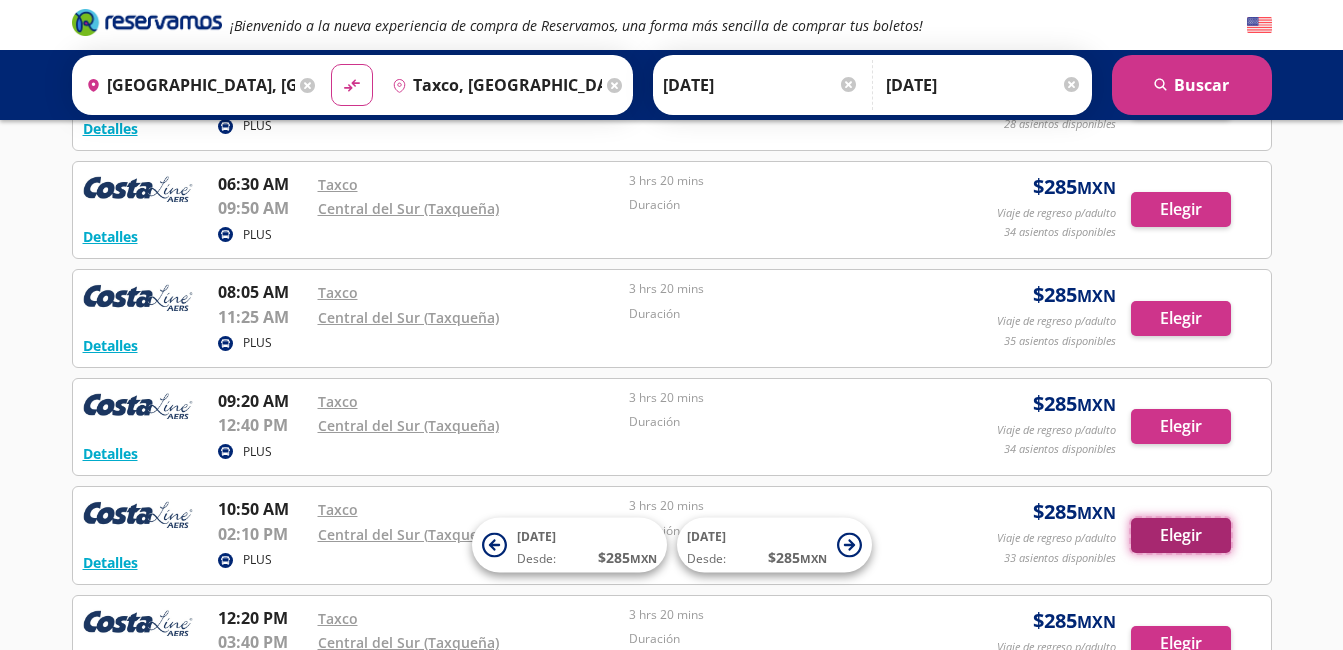 click on "Elegir" at bounding box center (1181, 535) 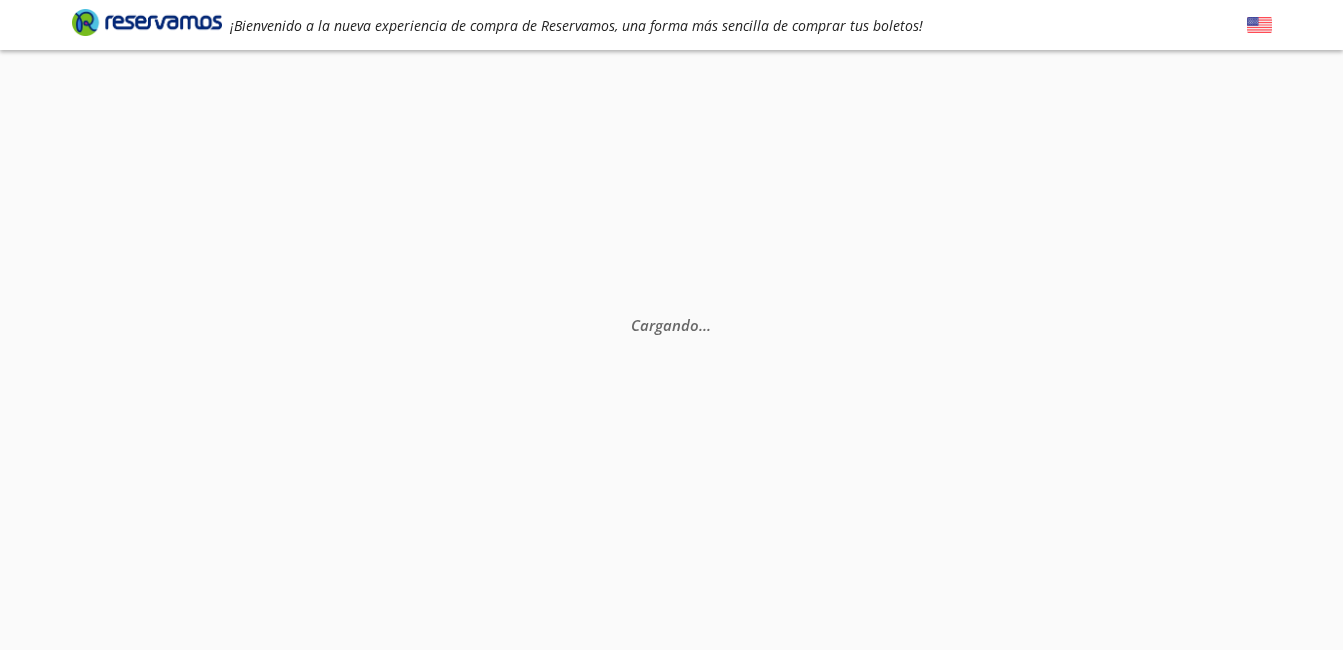 scroll, scrollTop: 0, scrollLeft: 0, axis: both 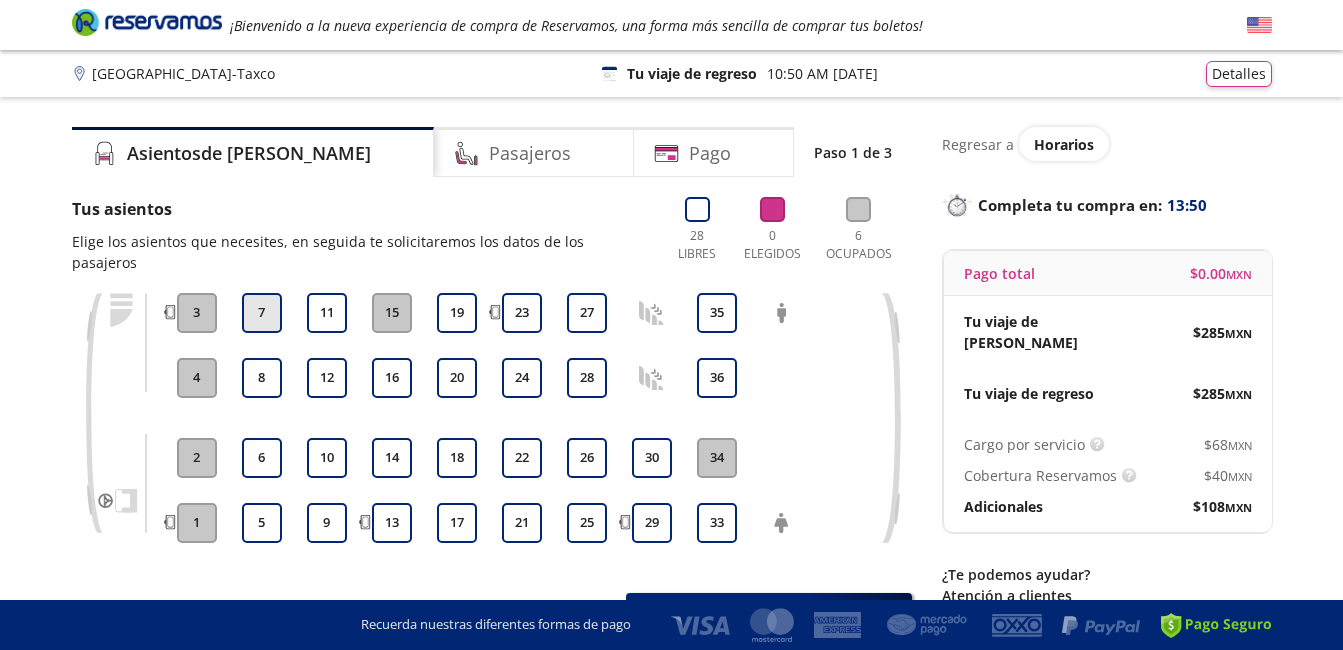 click on "7" at bounding box center (262, 313) 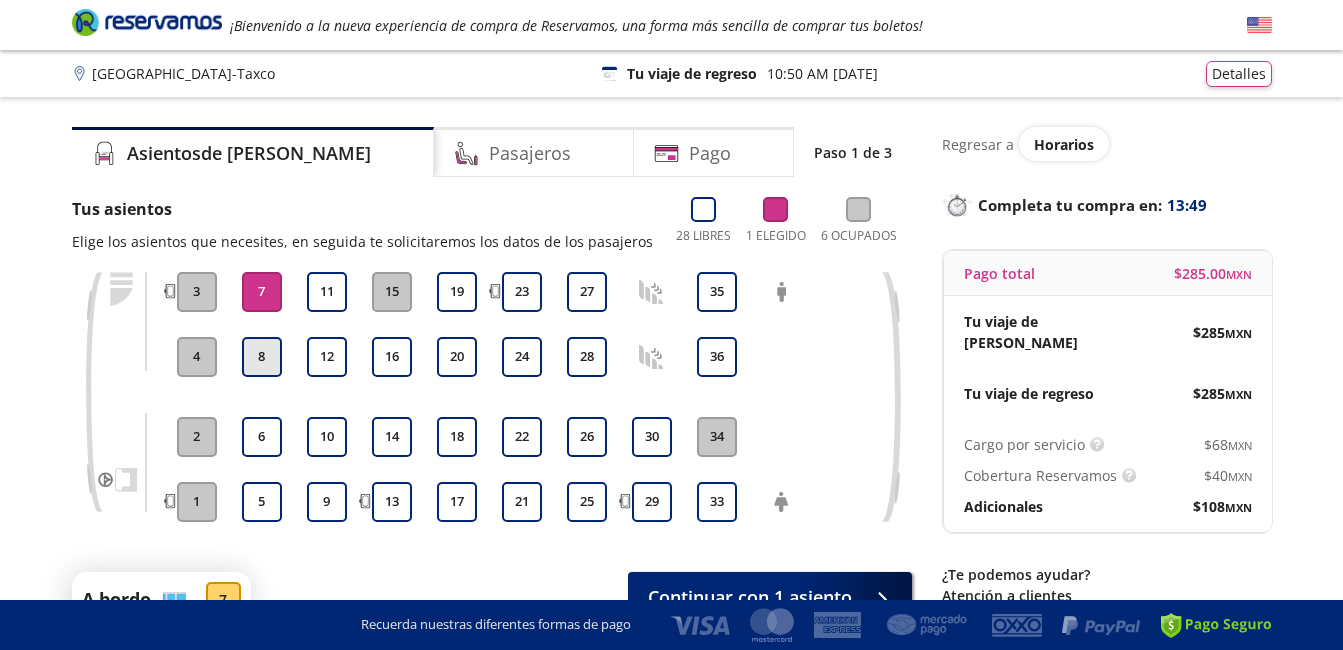 click on "8" at bounding box center (262, 357) 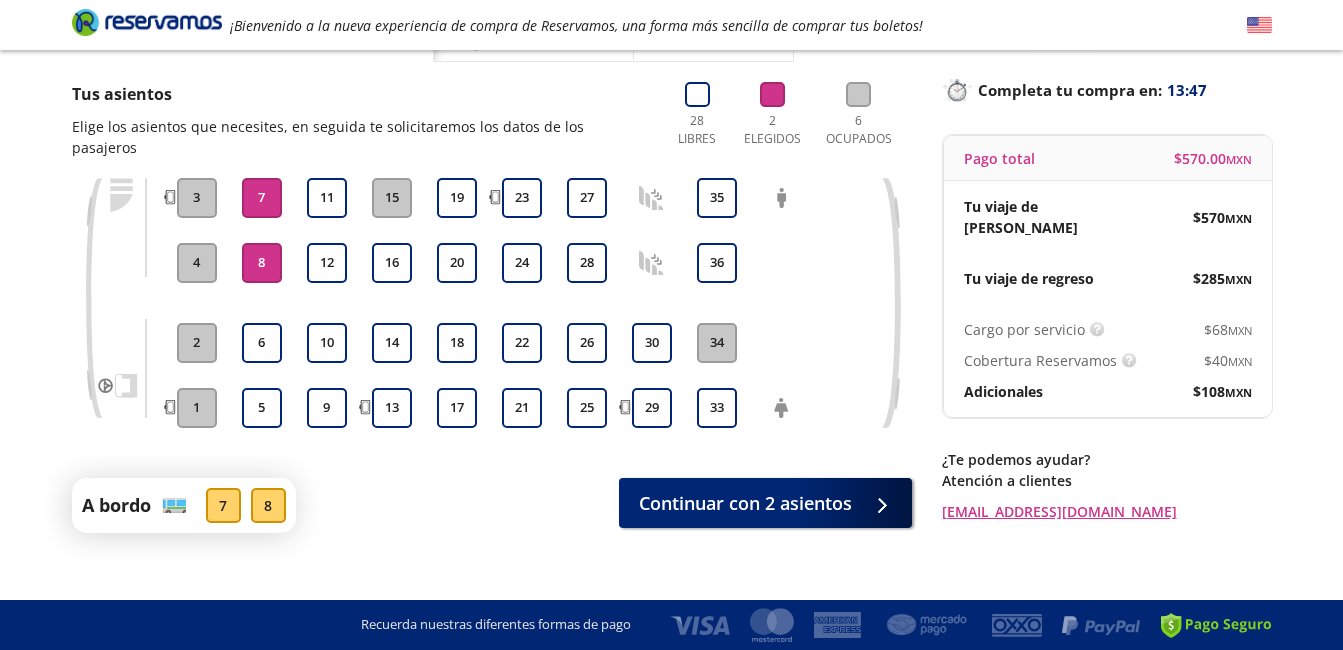 scroll, scrollTop: 118, scrollLeft: 0, axis: vertical 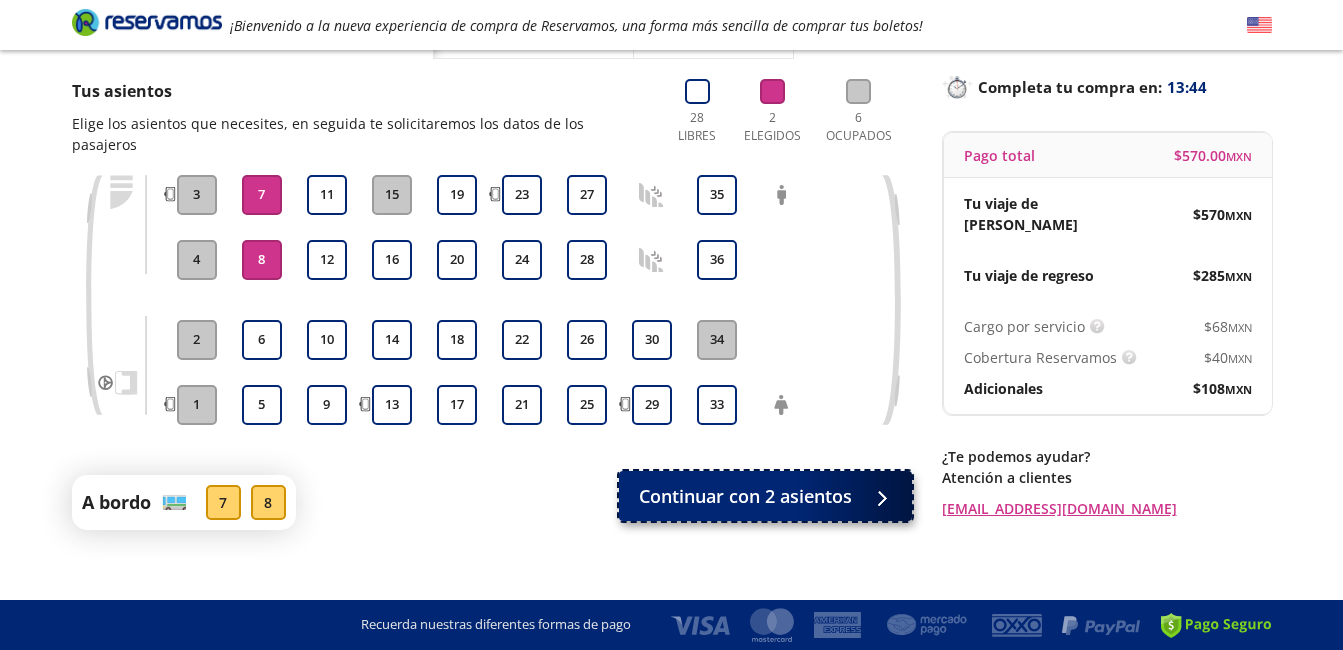 click on "Continuar con 2 asientos" at bounding box center (745, 496) 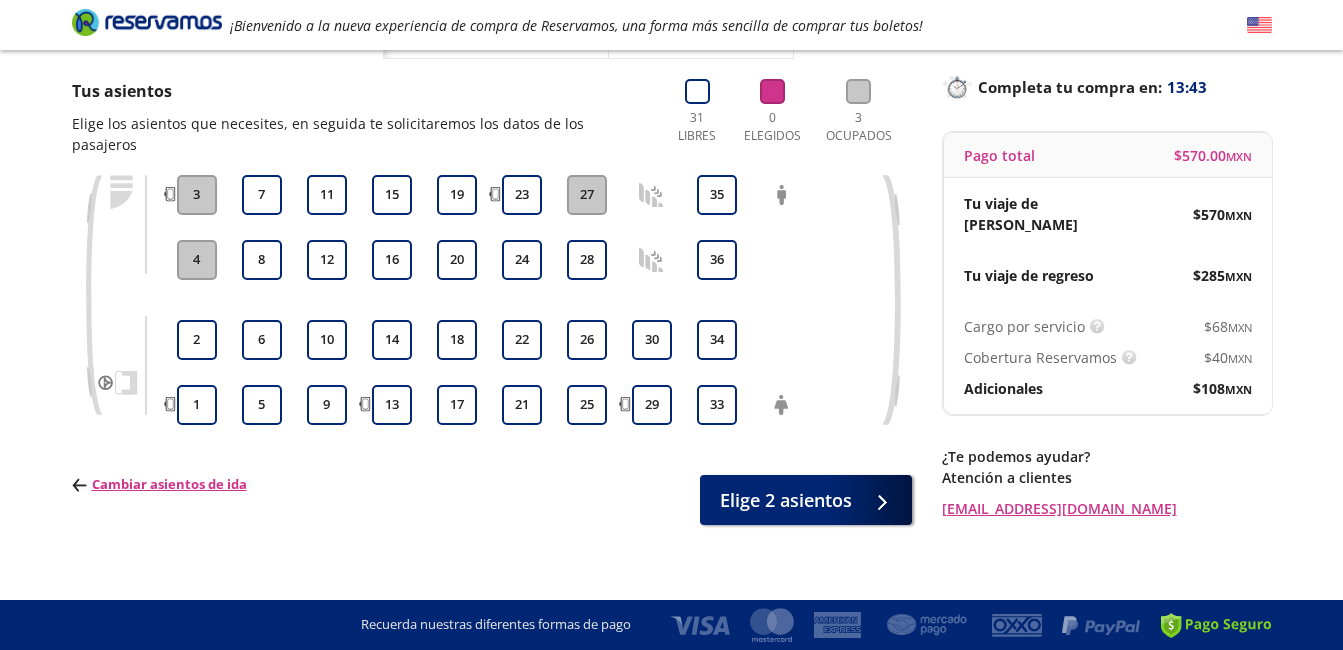 scroll, scrollTop: 0, scrollLeft: 0, axis: both 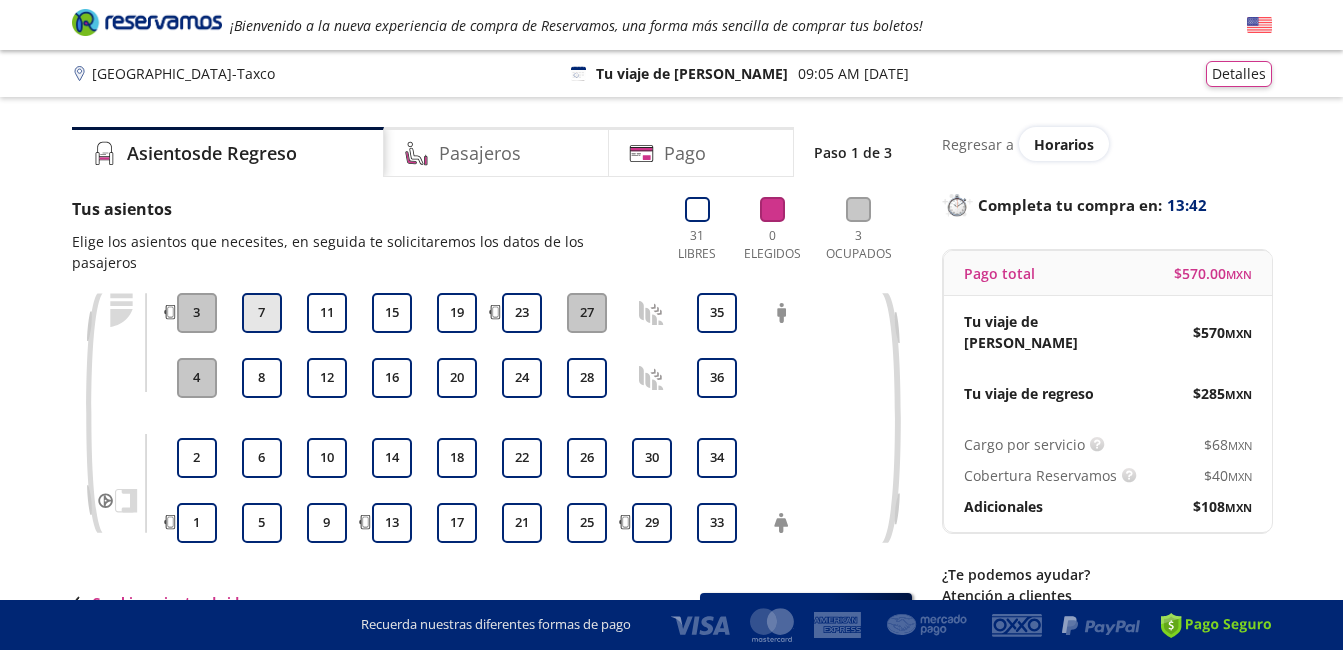 click on "7" at bounding box center [262, 313] 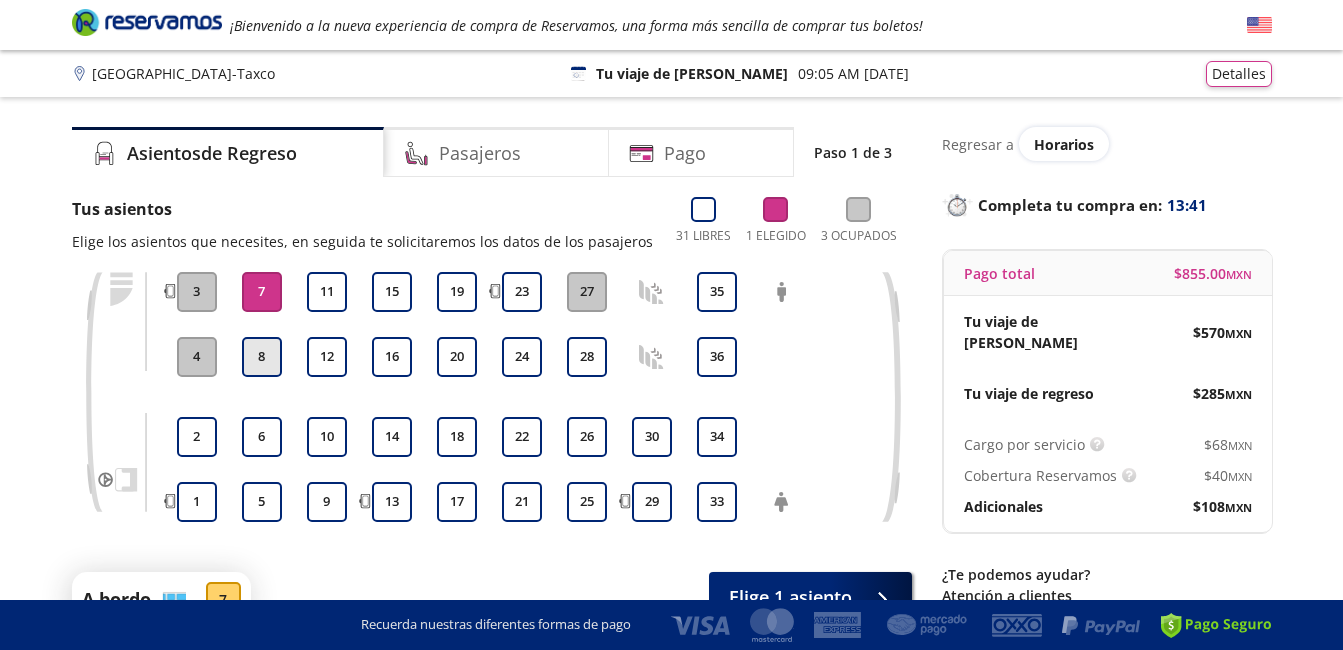 click on "8" at bounding box center [262, 357] 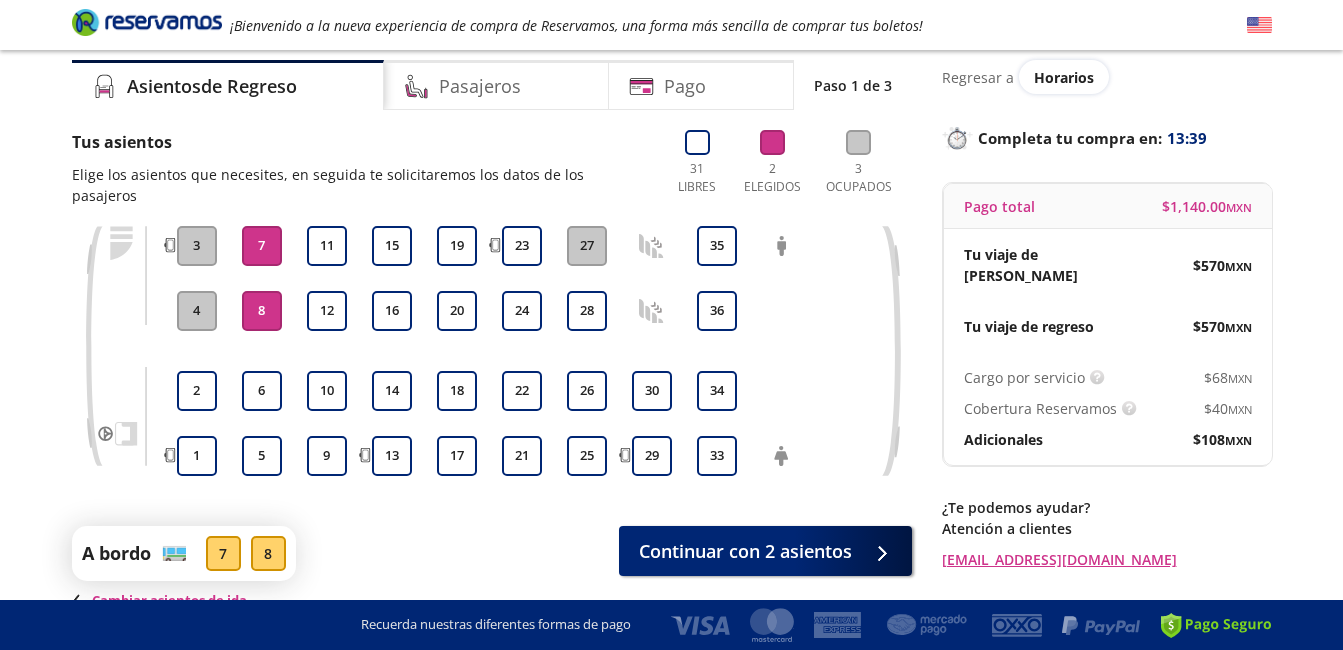 scroll, scrollTop: 100, scrollLeft: 0, axis: vertical 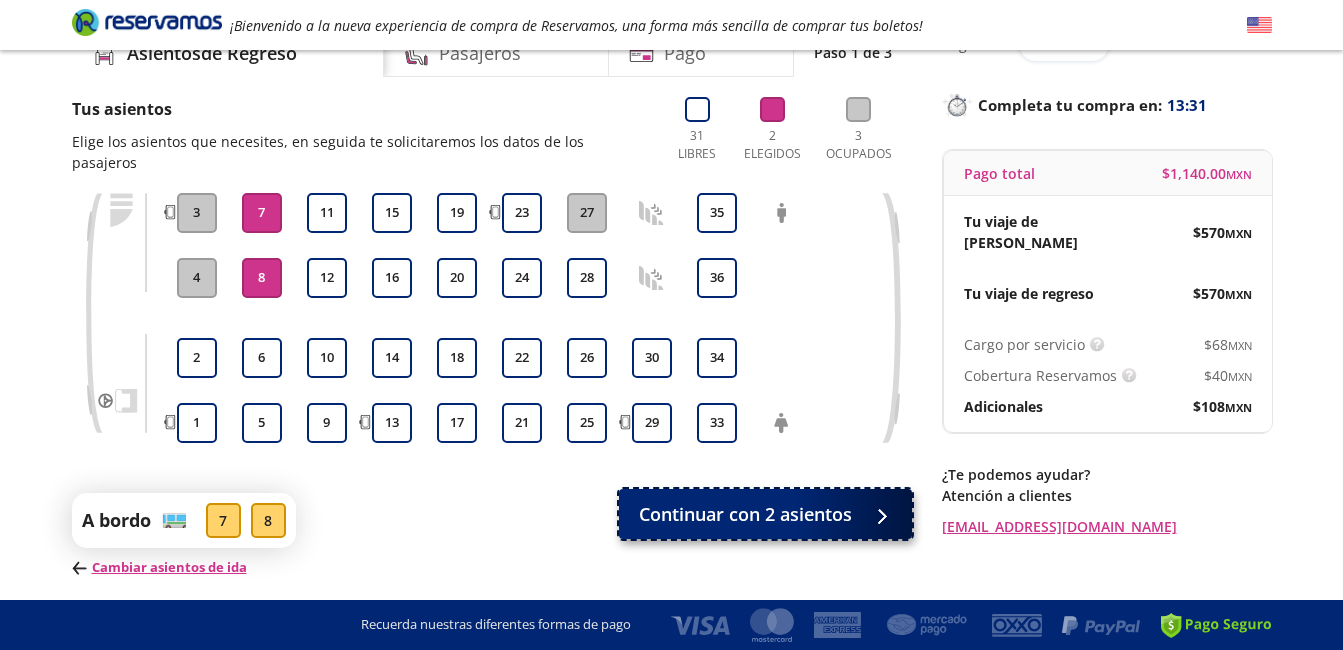 click on "Continuar con 2 asientos" at bounding box center [745, 514] 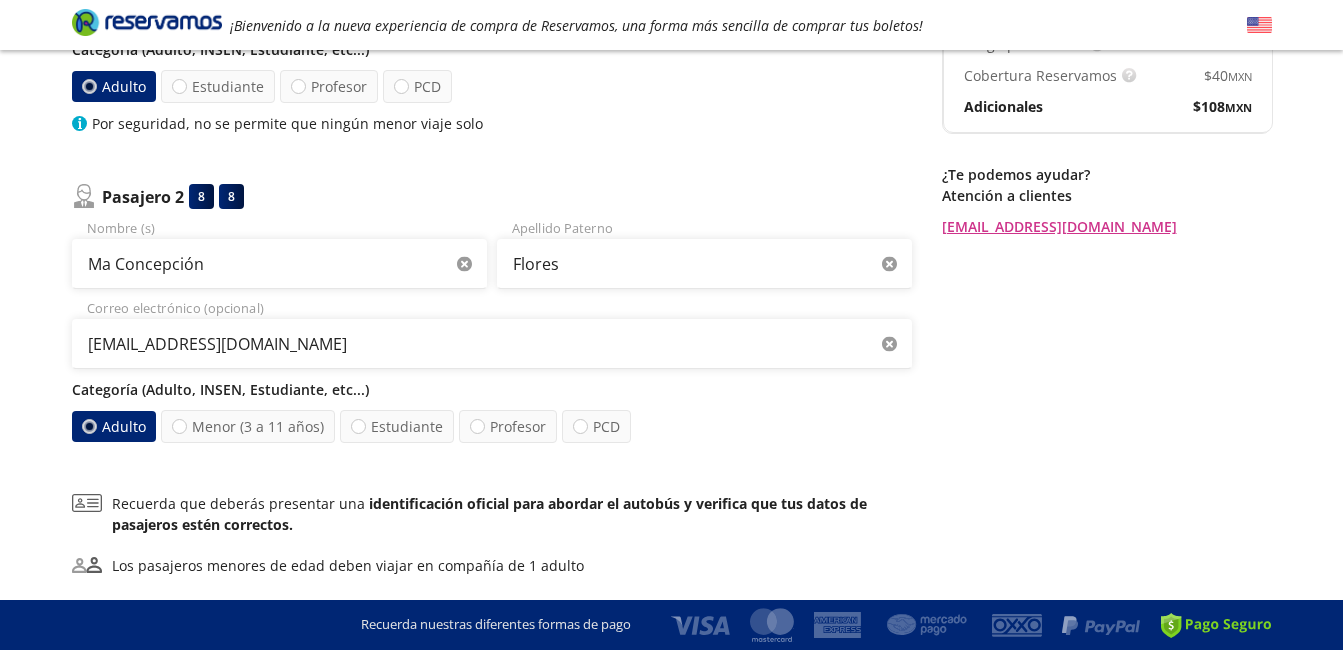 scroll, scrollTop: 500, scrollLeft: 0, axis: vertical 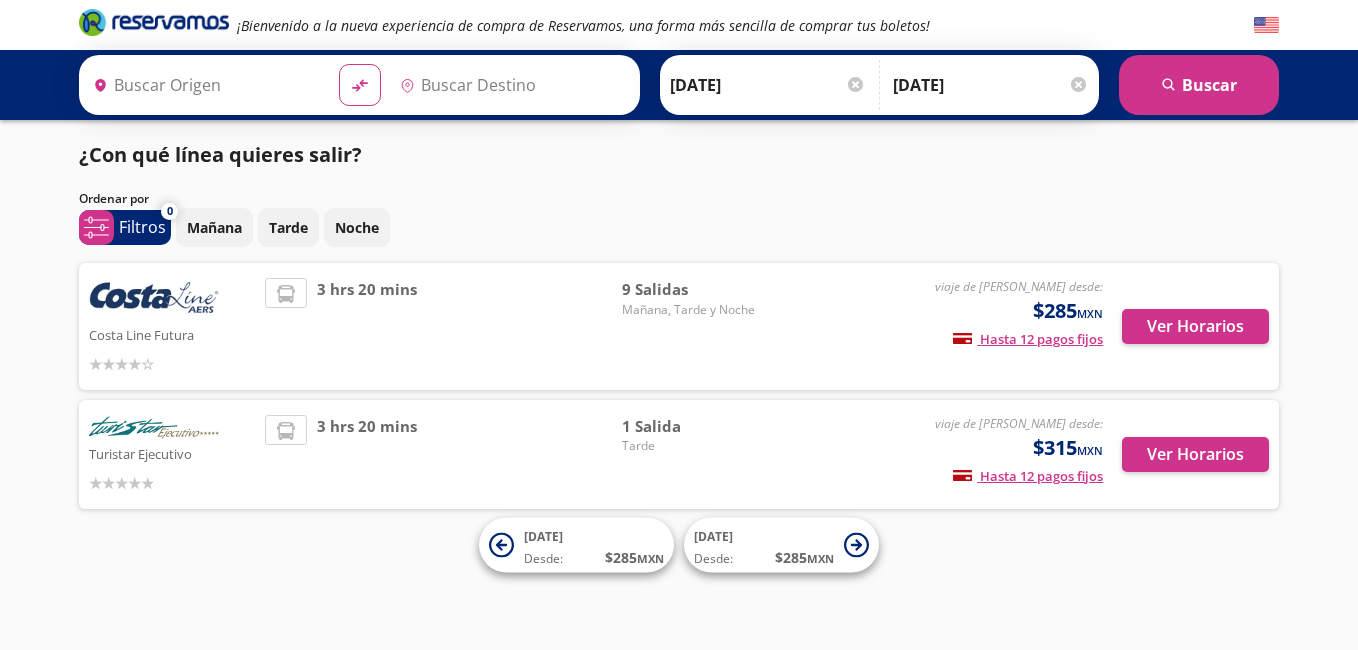 type on "[GEOGRAPHIC_DATA], [GEOGRAPHIC_DATA]" 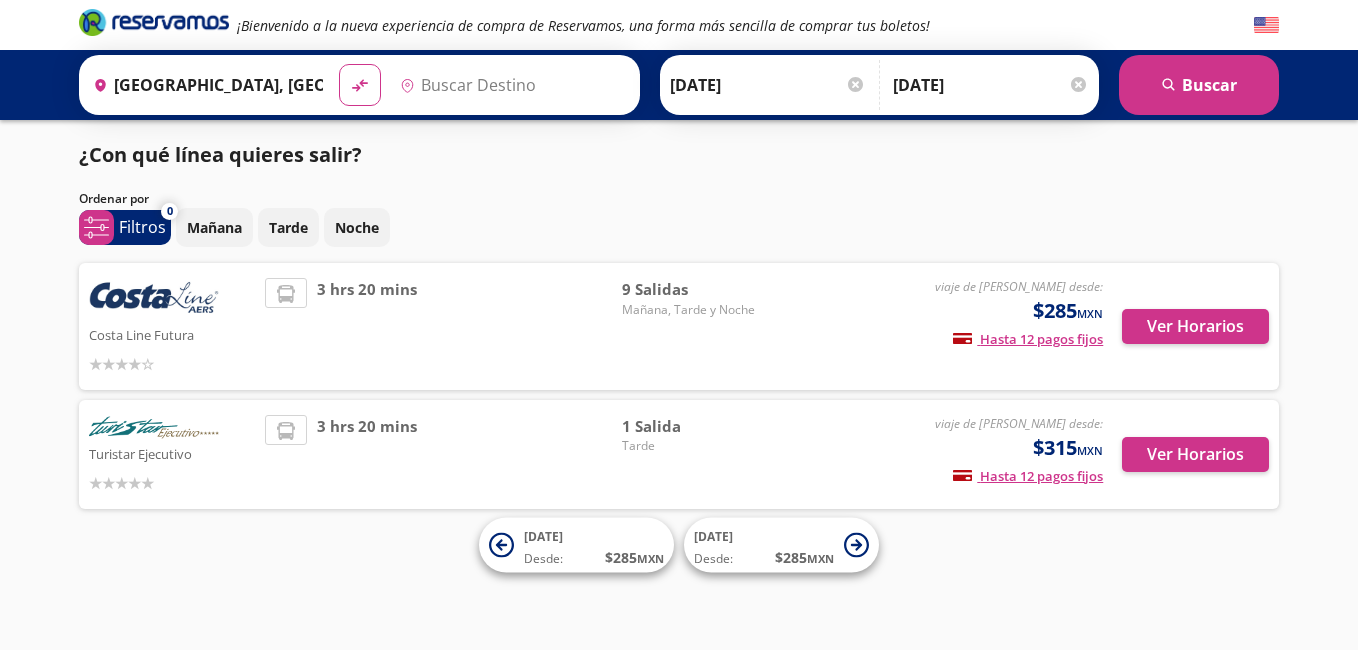 type on "Taxco, [GEOGRAPHIC_DATA]" 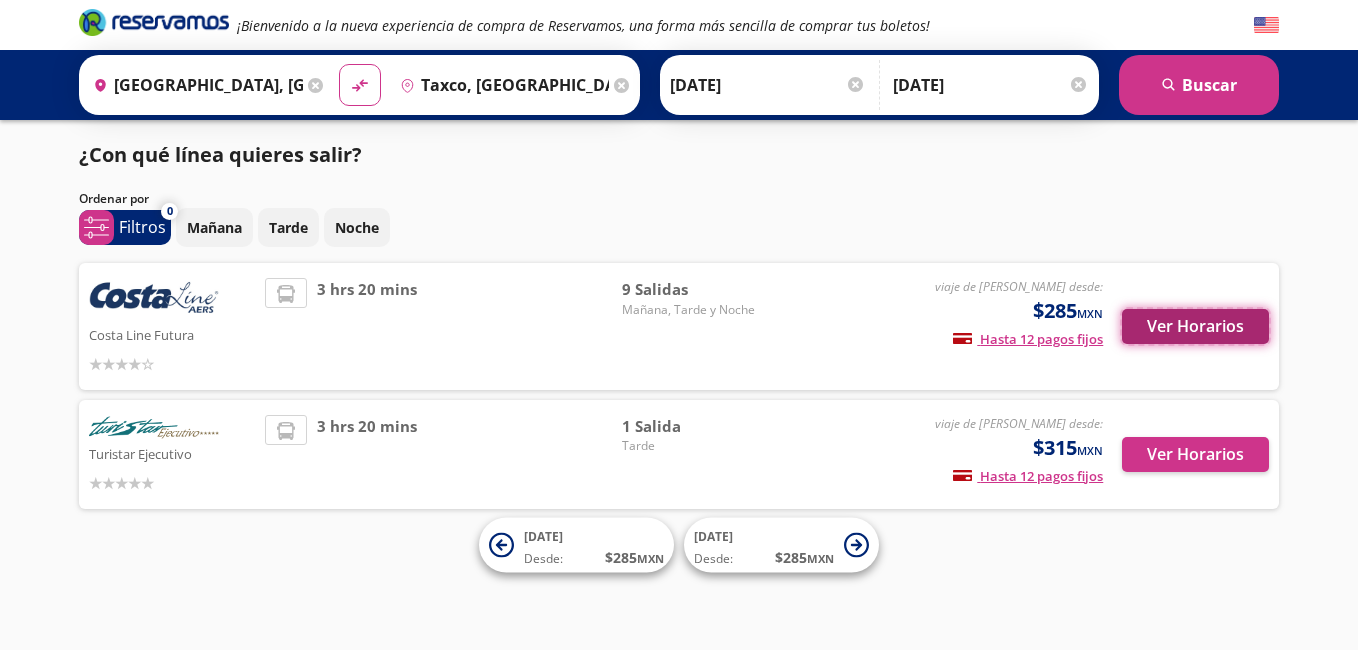 click on "Ver Horarios" at bounding box center [1195, 326] 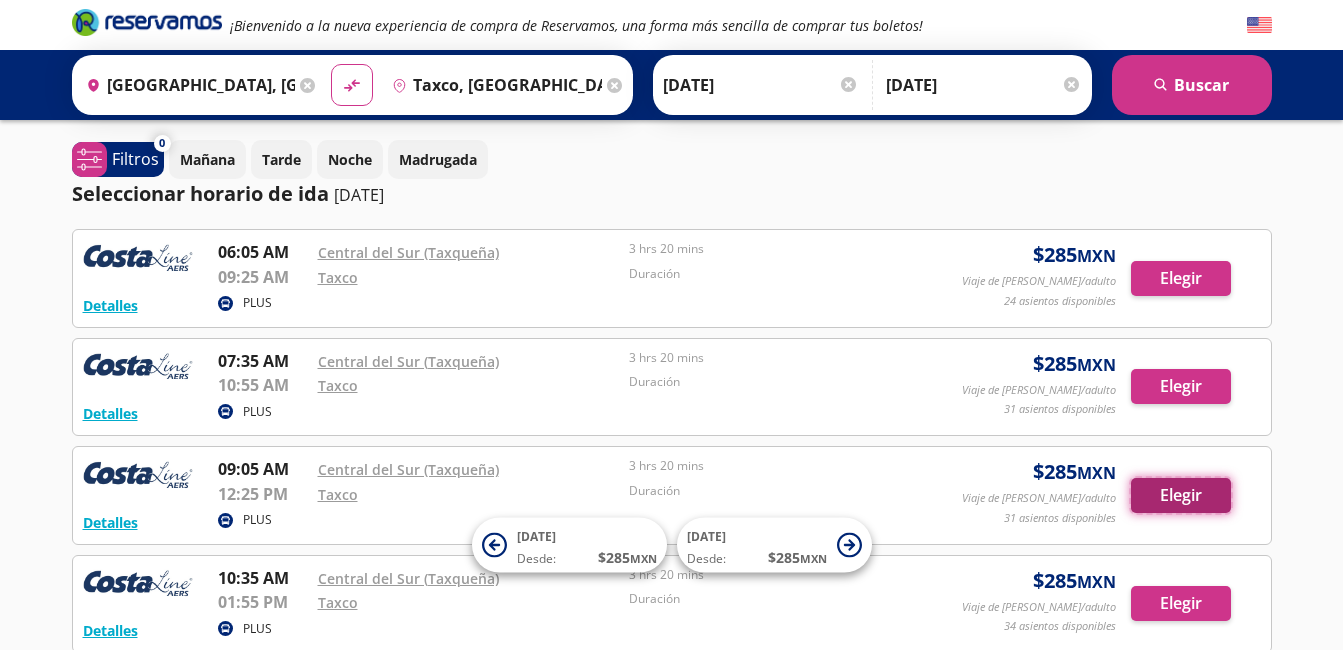 click on "Elegir" at bounding box center (1181, 495) 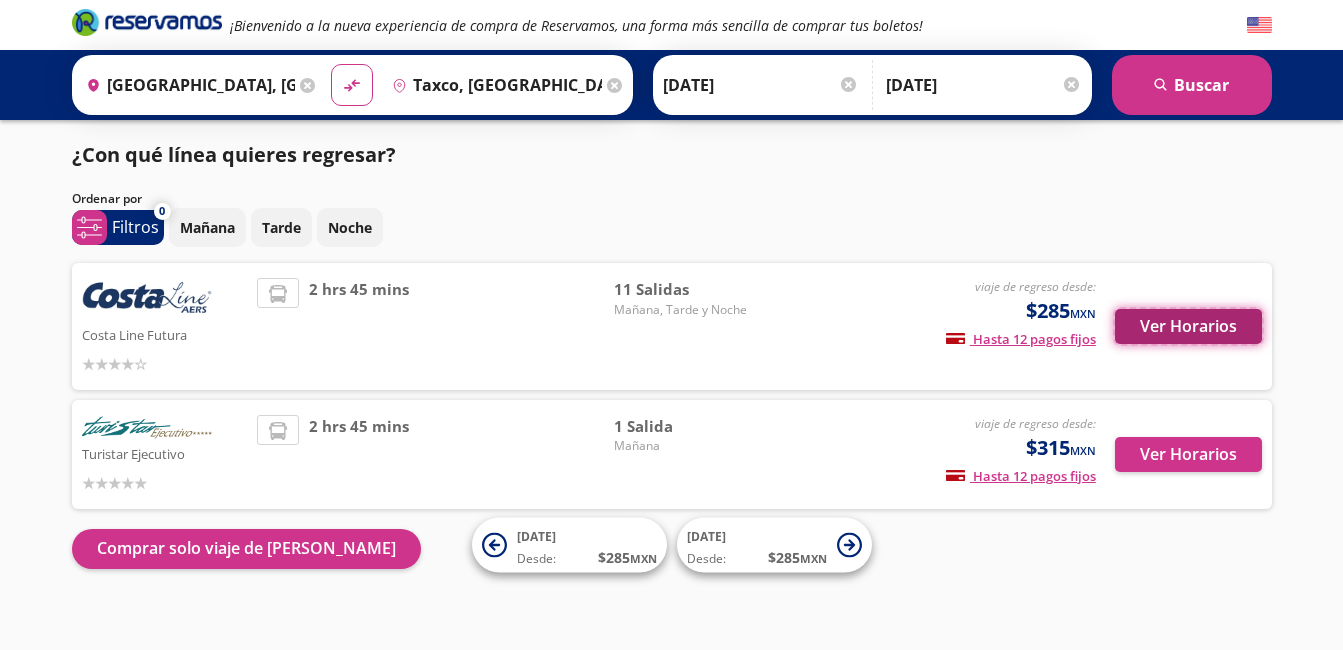 click on "Ver Horarios" at bounding box center [1188, 326] 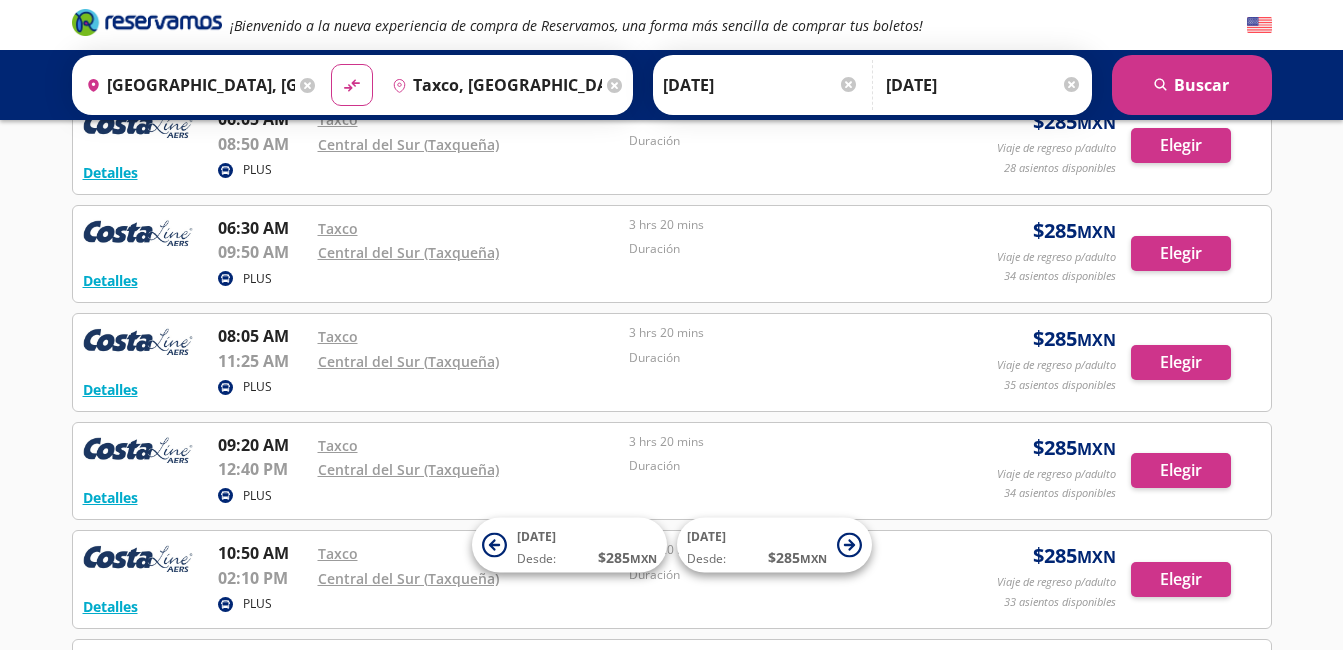 scroll, scrollTop: 300, scrollLeft: 0, axis: vertical 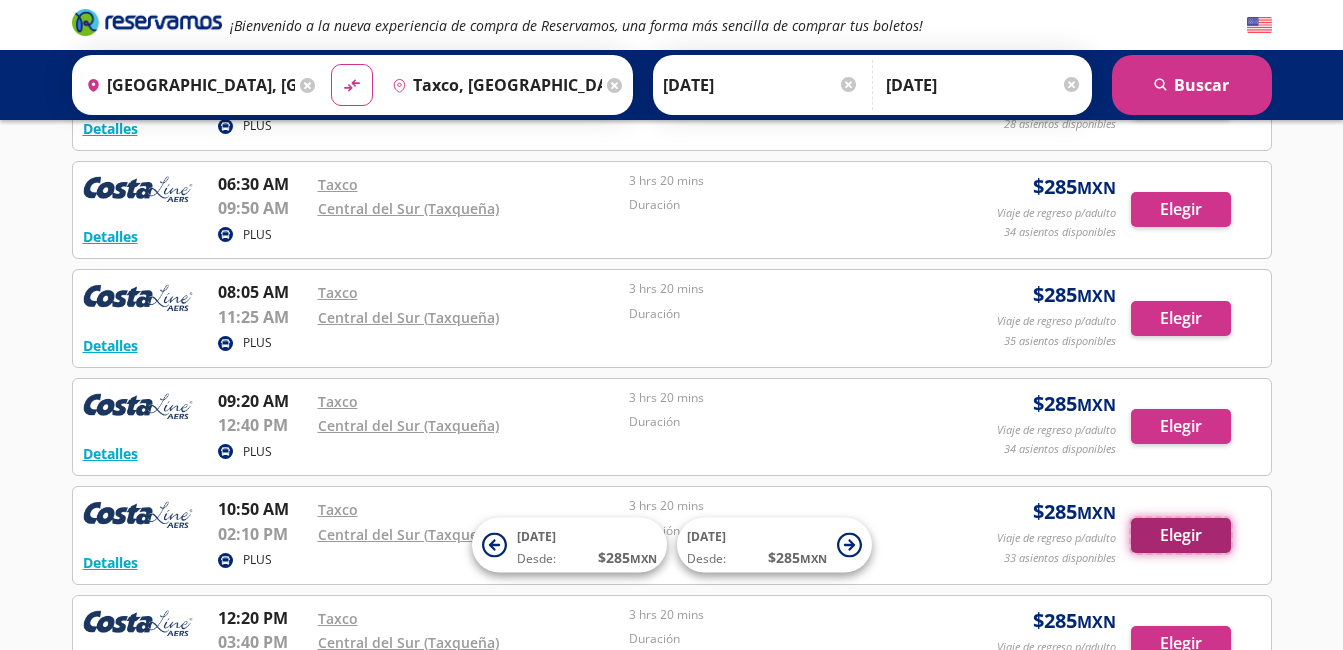 click on "Elegir" at bounding box center [1181, 535] 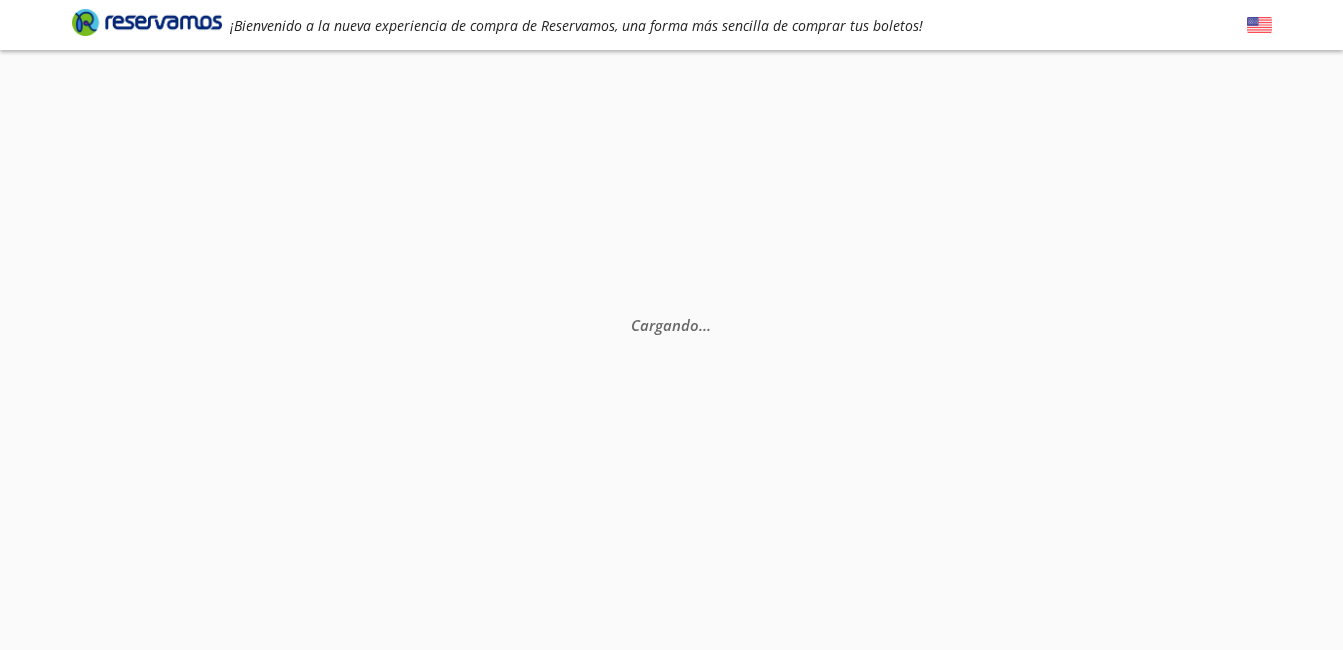 scroll, scrollTop: 0, scrollLeft: 0, axis: both 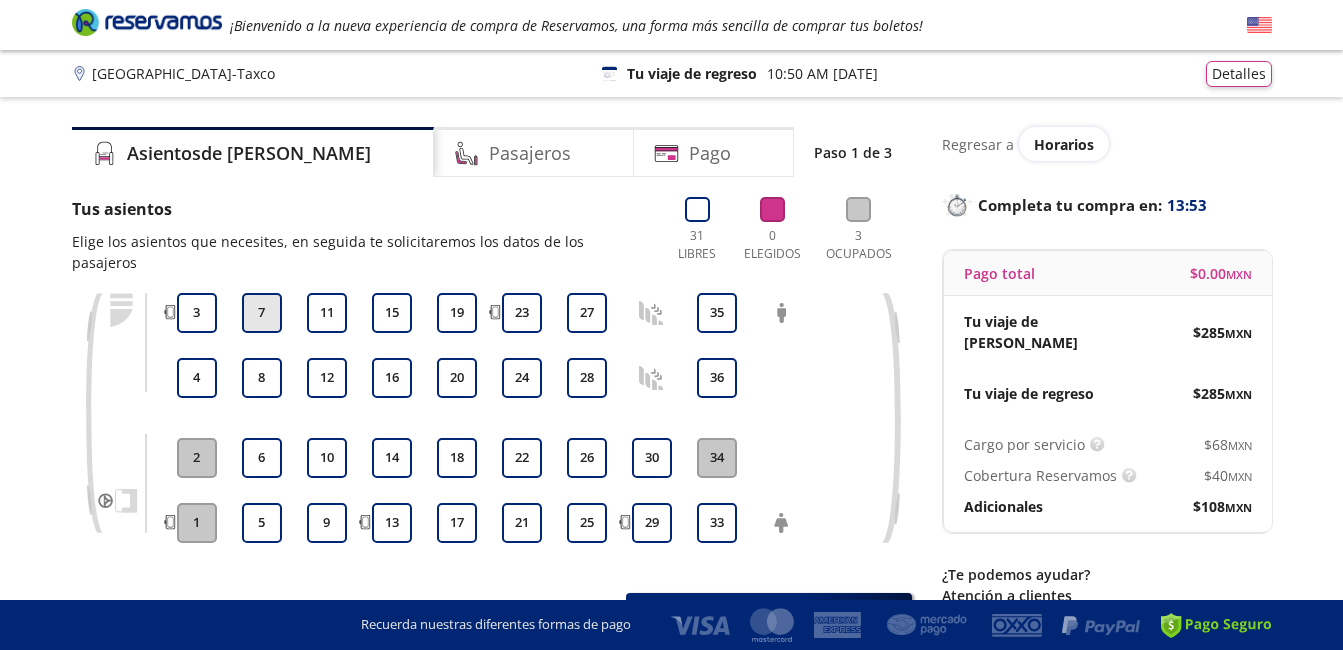 click on "7" at bounding box center (262, 313) 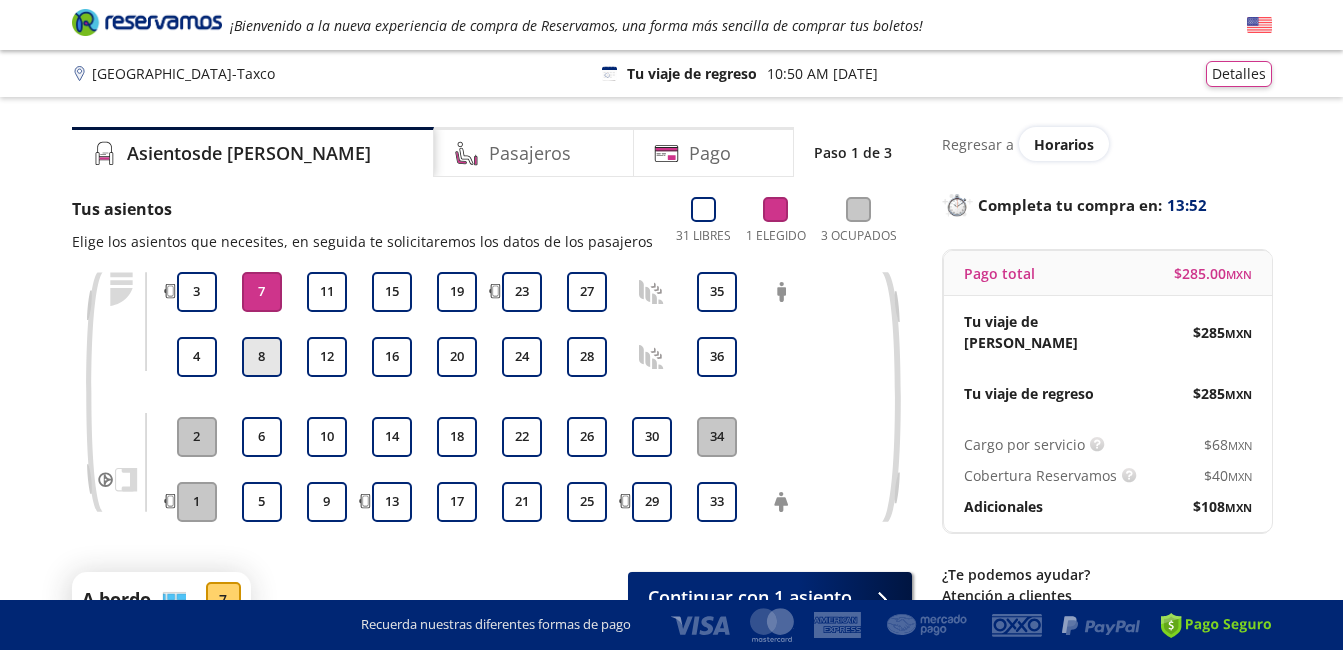 click on "8" at bounding box center (262, 357) 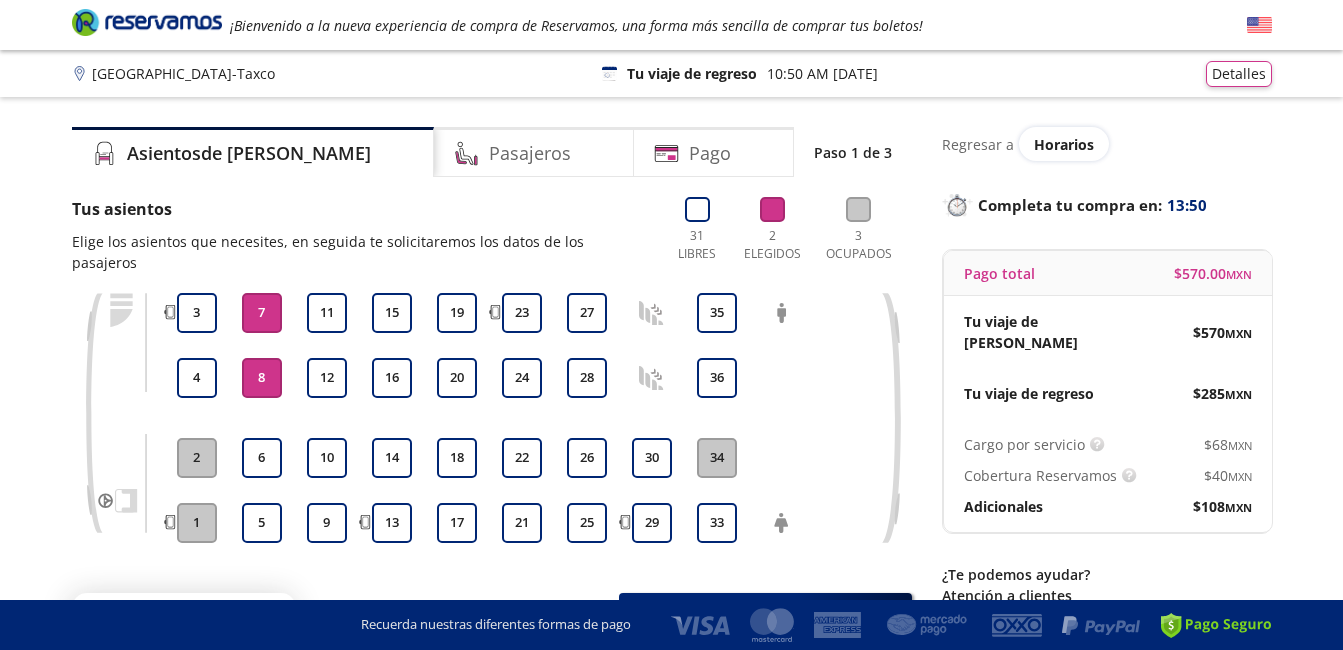 scroll, scrollTop: 100, scrollLeft: 0, axis: vertical 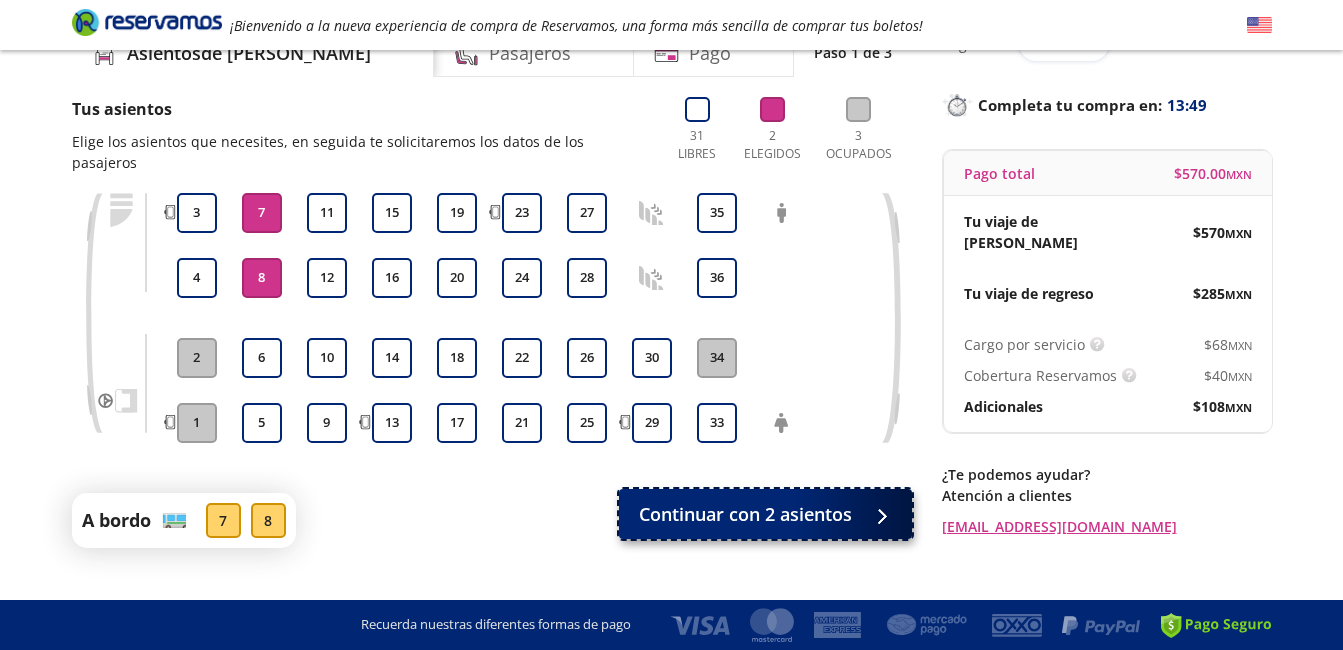 click on "Continuar con 2 asientos" at bounding box center [745, 514] 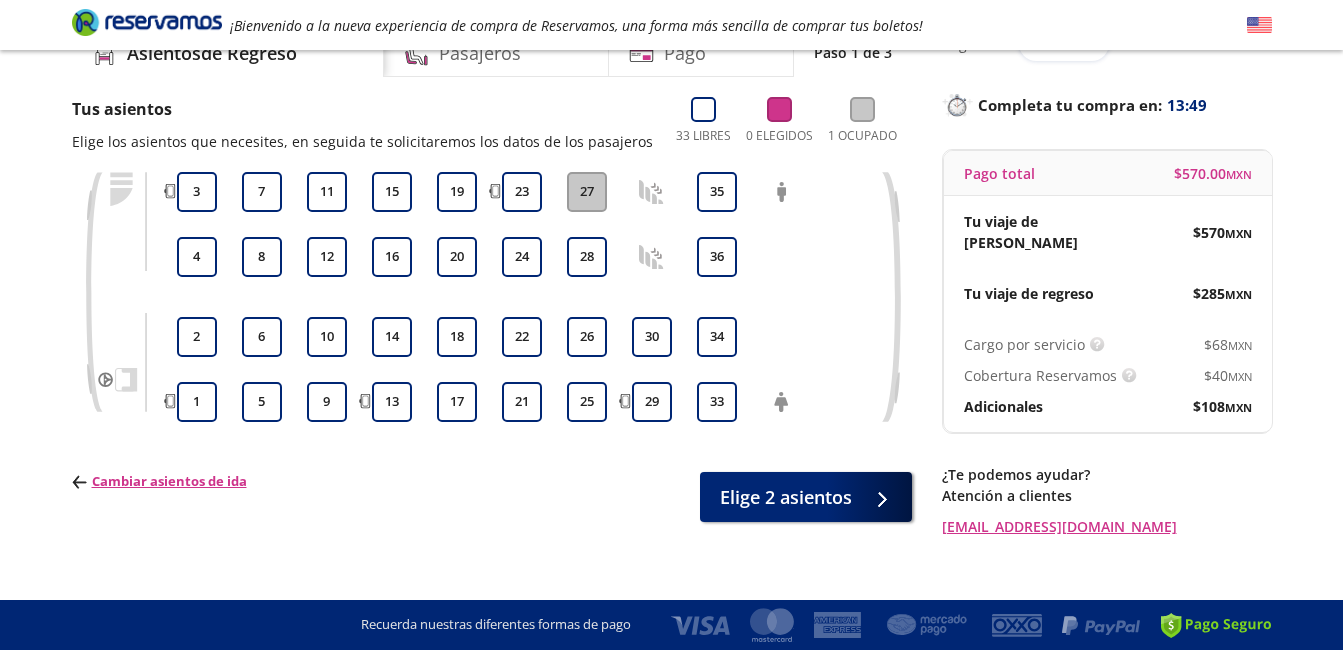 scroll, scrollTop: 0, scrollLeft: 0, axis: both 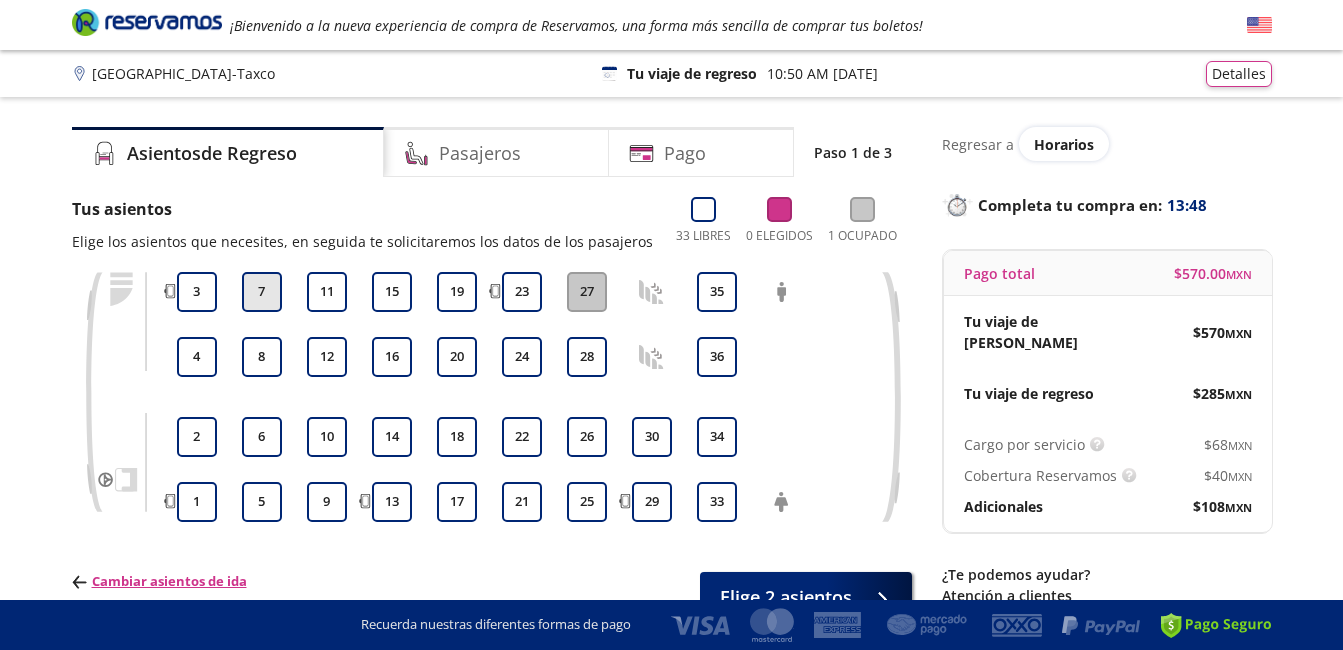 click on "7" at bounding box center (262, 292) 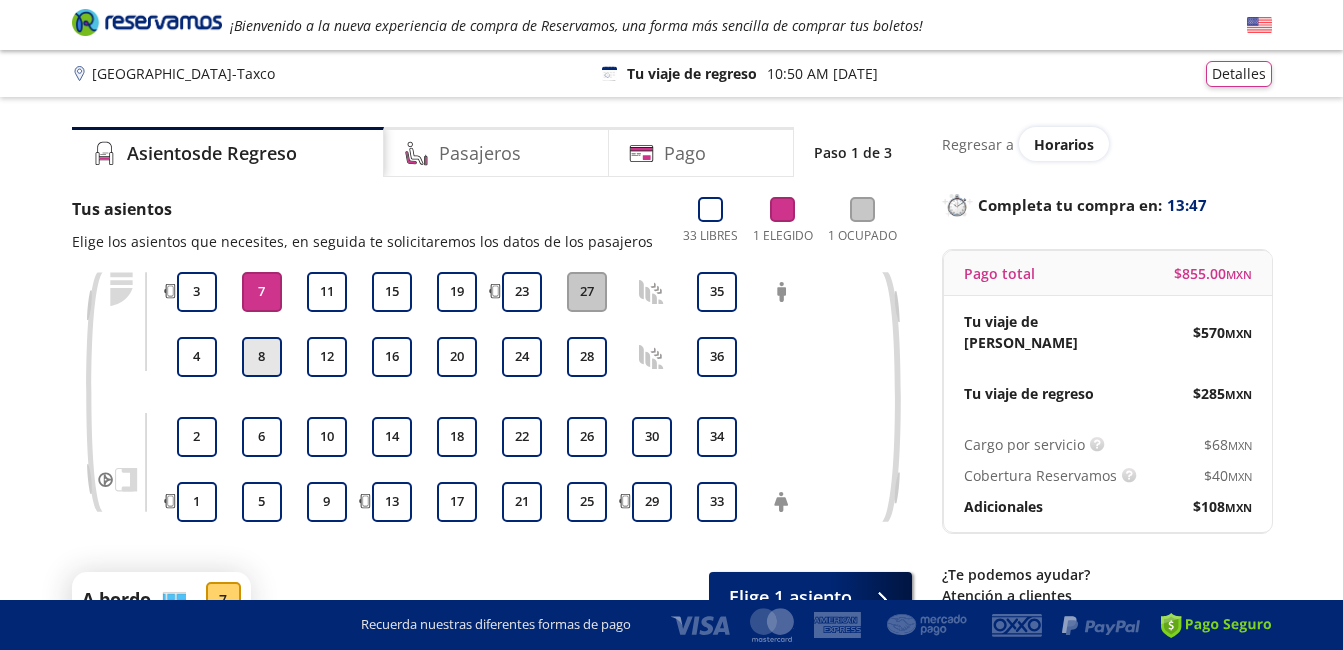 click on "8" at bounding box center [262, 357] 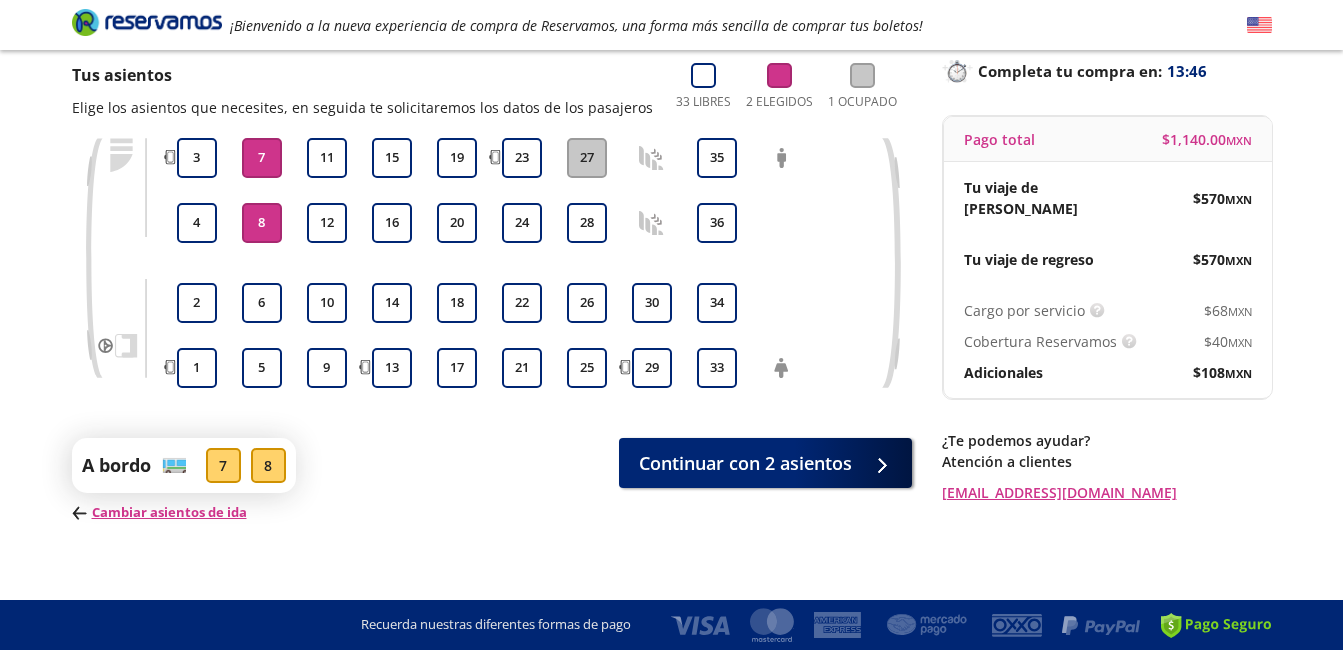 scroll, scrollTop: 147, scrollLeft: 0, axis: vertical 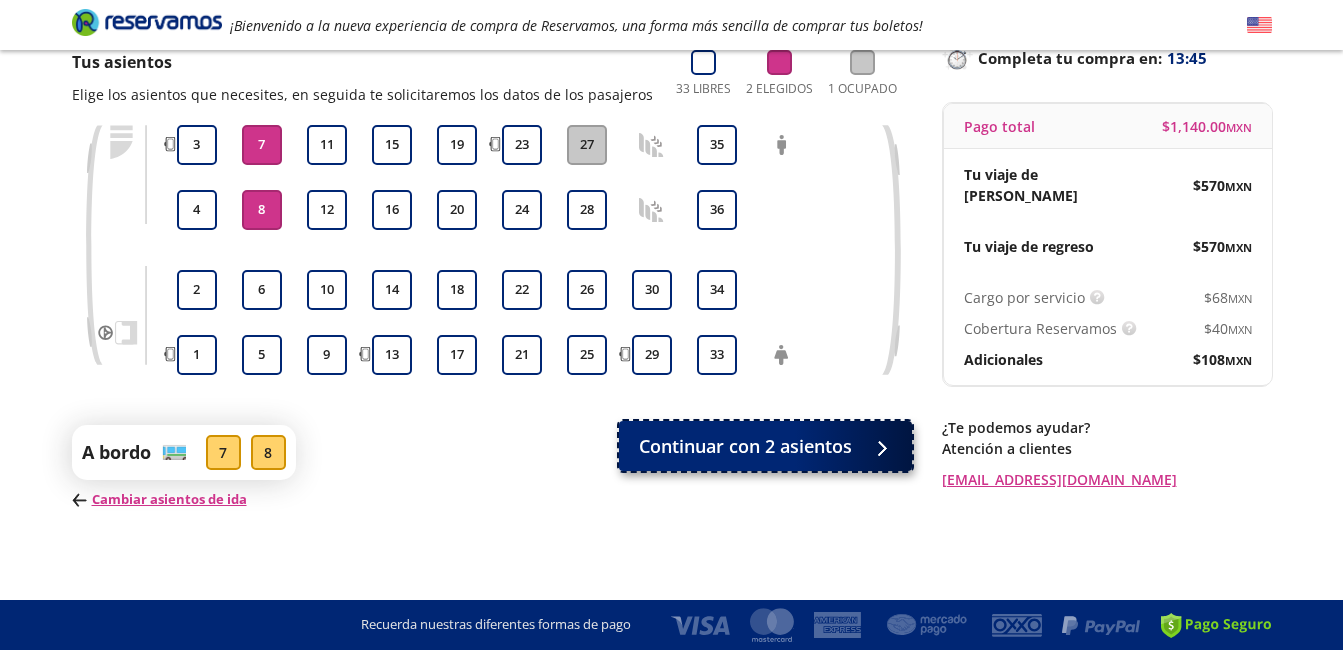 click on "Continuar con 2 asientos" at bounding box center [745, 446] 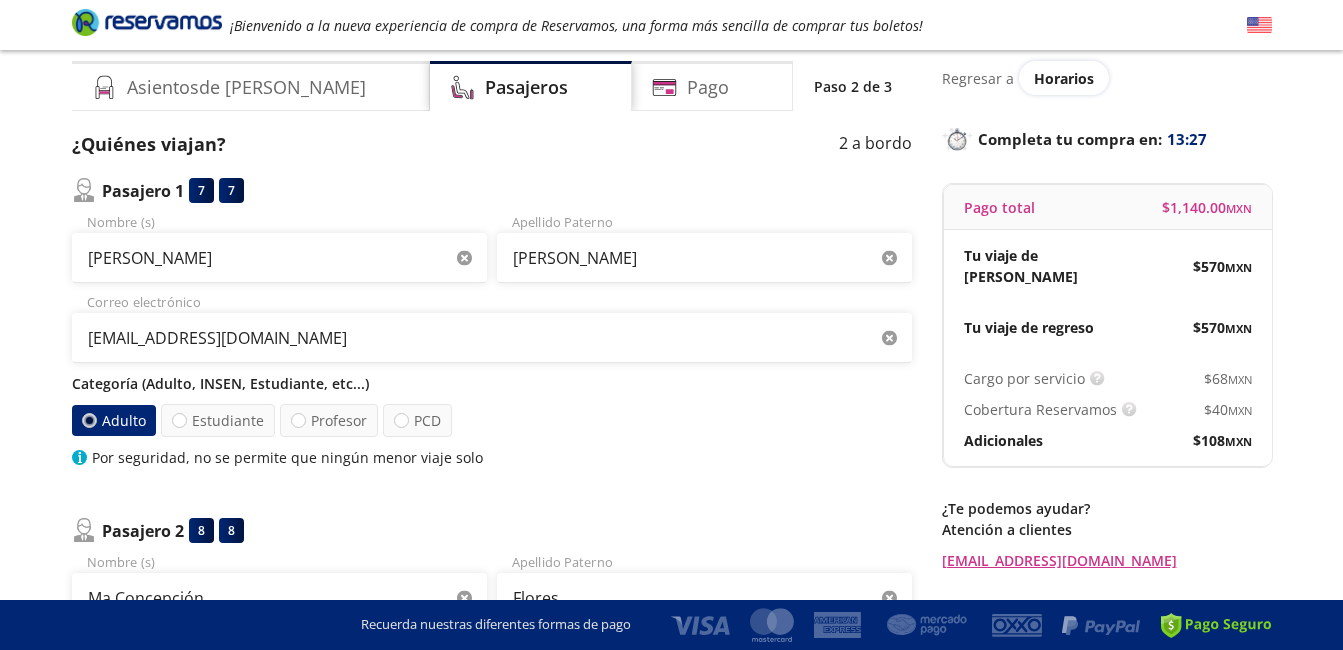 scroll, scrollTop: 100, scrollLeft: 0, axis: vertical 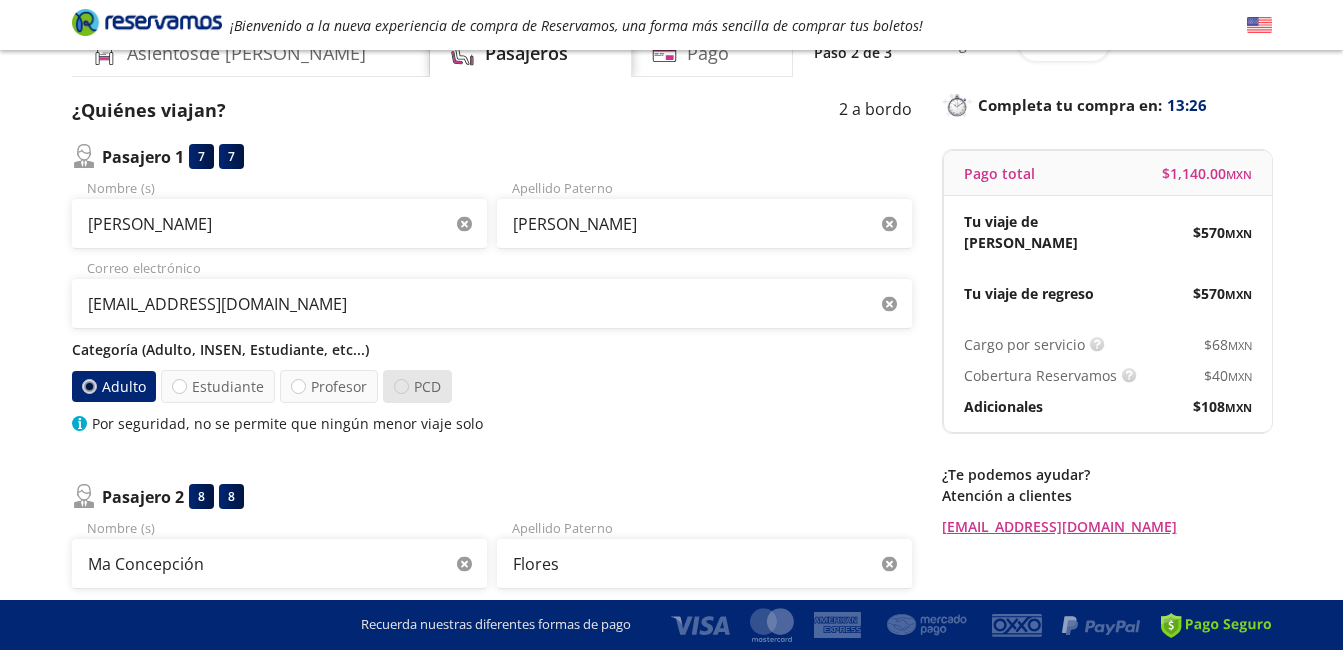 click at bounding box center [401, 386] 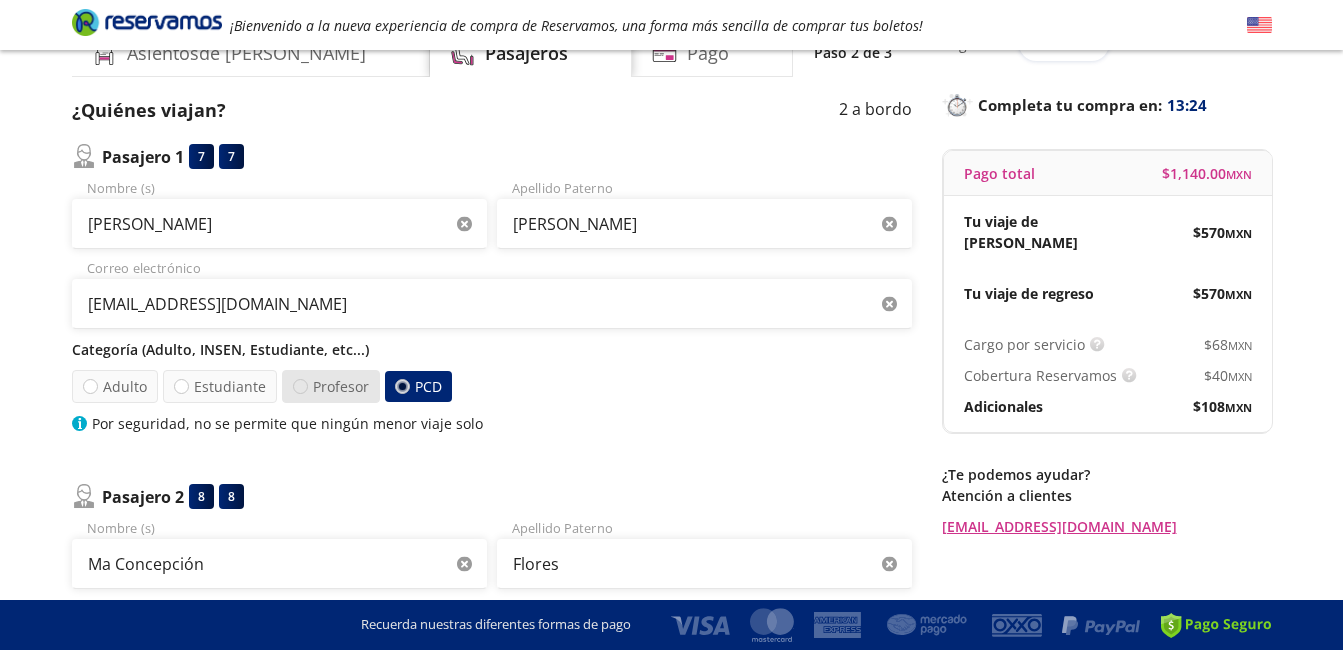 click at bounding box center [300, 386] 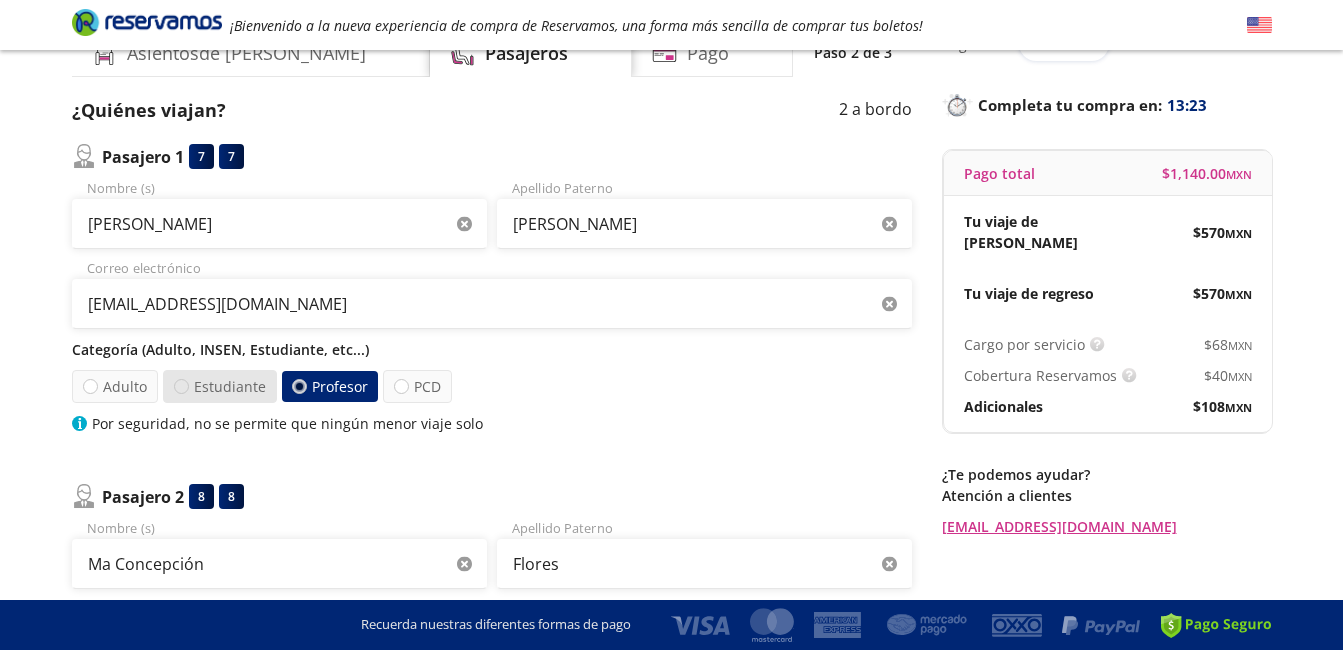 click at bounding box center [181, 386] 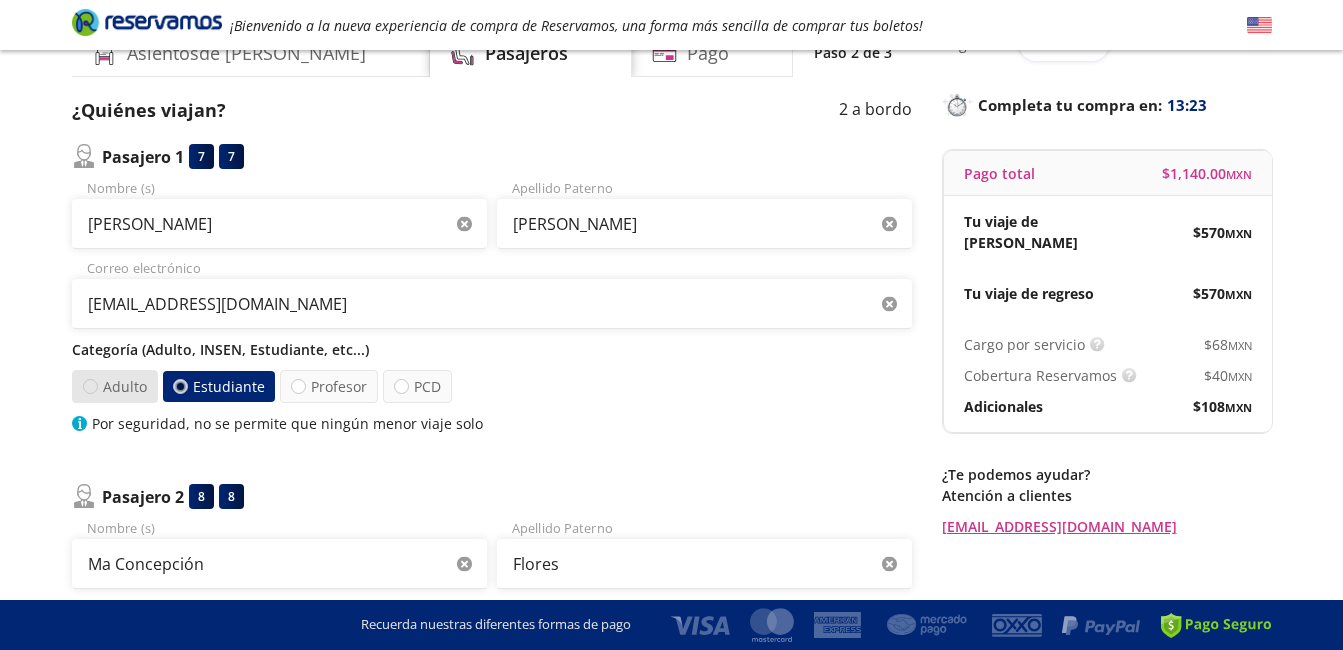 click at bounding box center (89, 386) 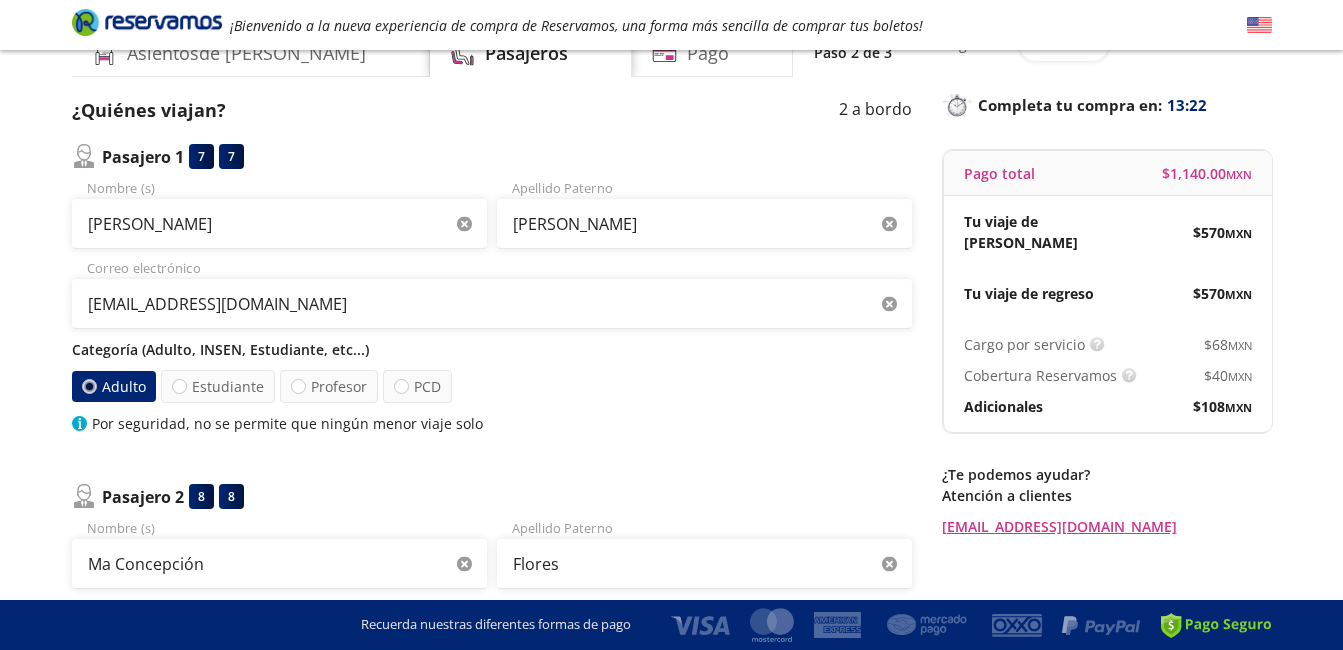 click on "Adulto Estudiante Profesor PCD" at bounding box center [492, 386] 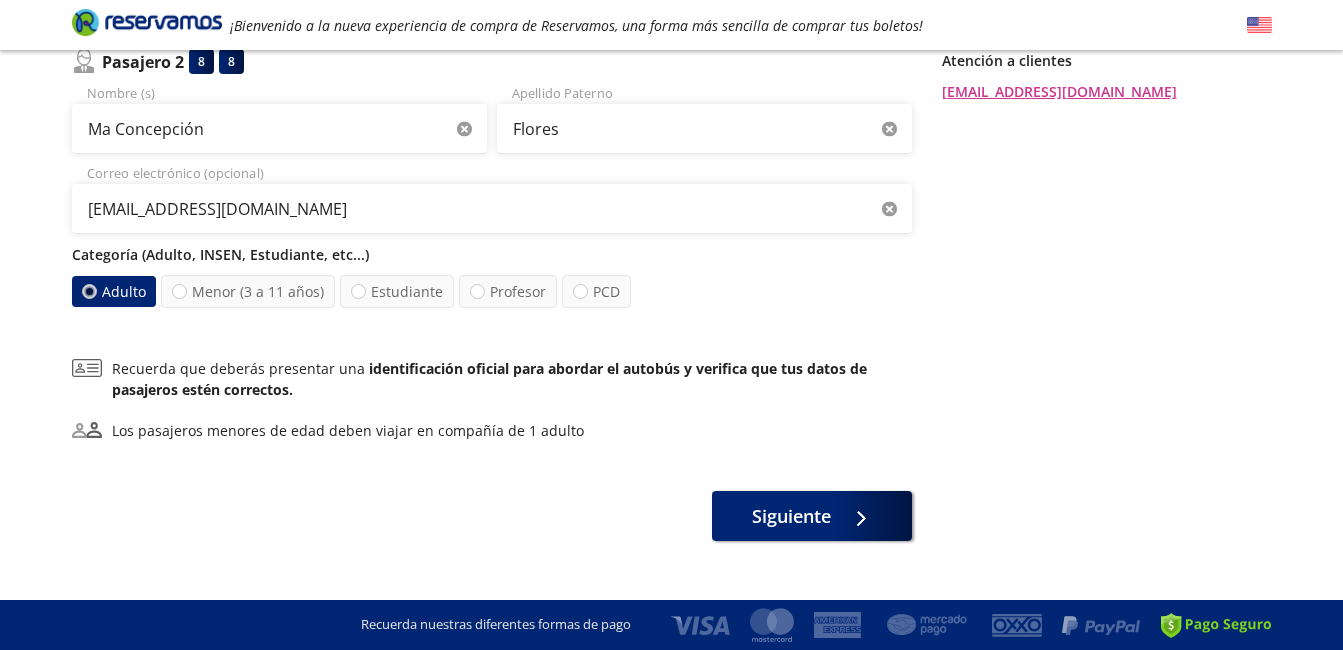 scroll, scrollTop: 566, scrollLeft: 0, axis: vertical 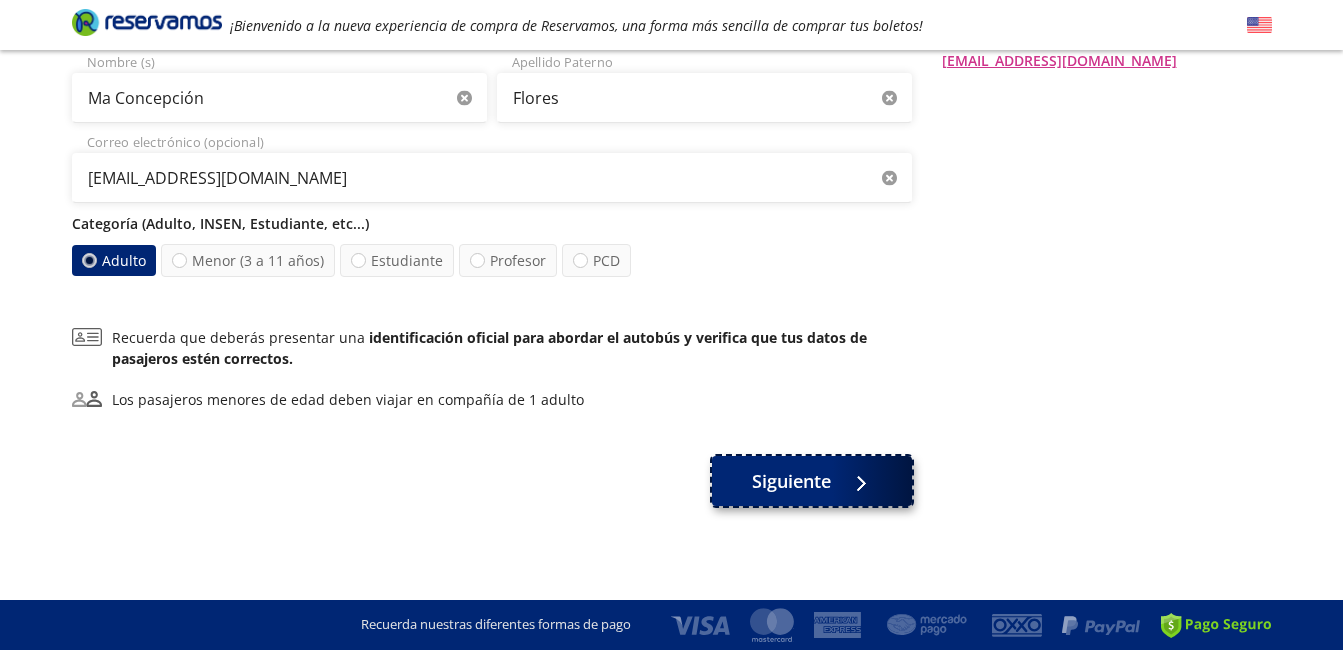 click on "Siguiente" at bounding box center [791, 481] 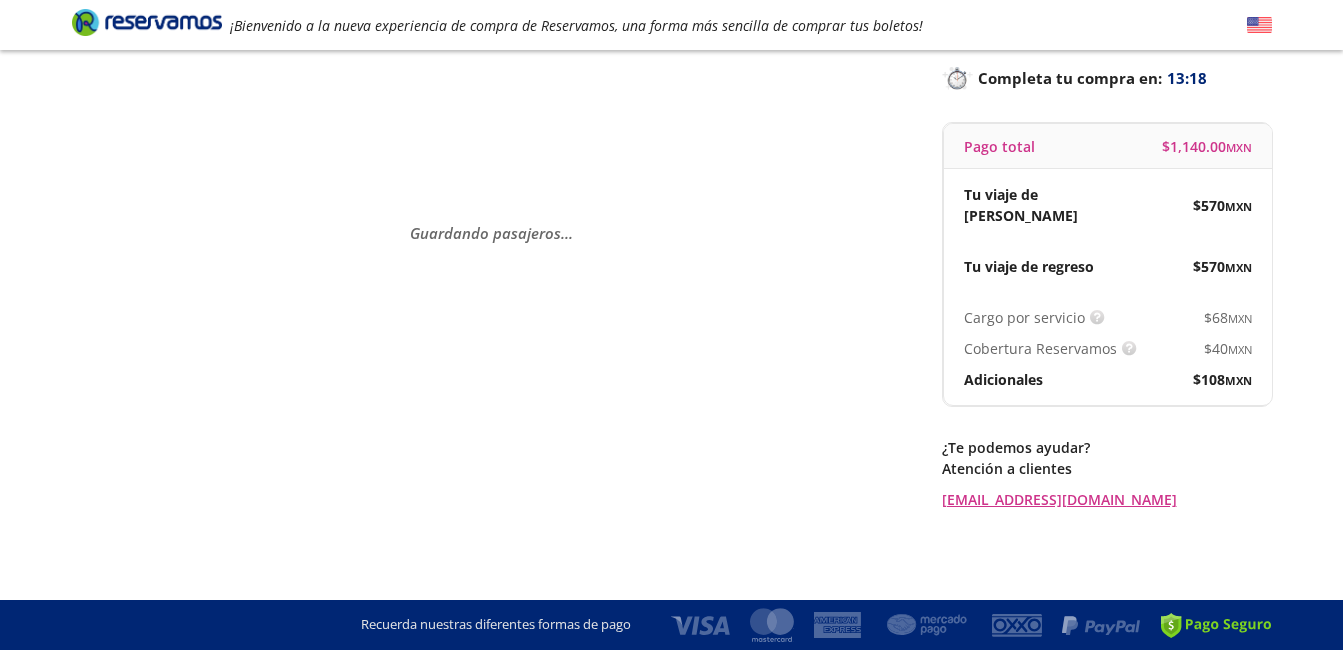scroll, scrollTop: 0, scrollLeft: 0, axis: both 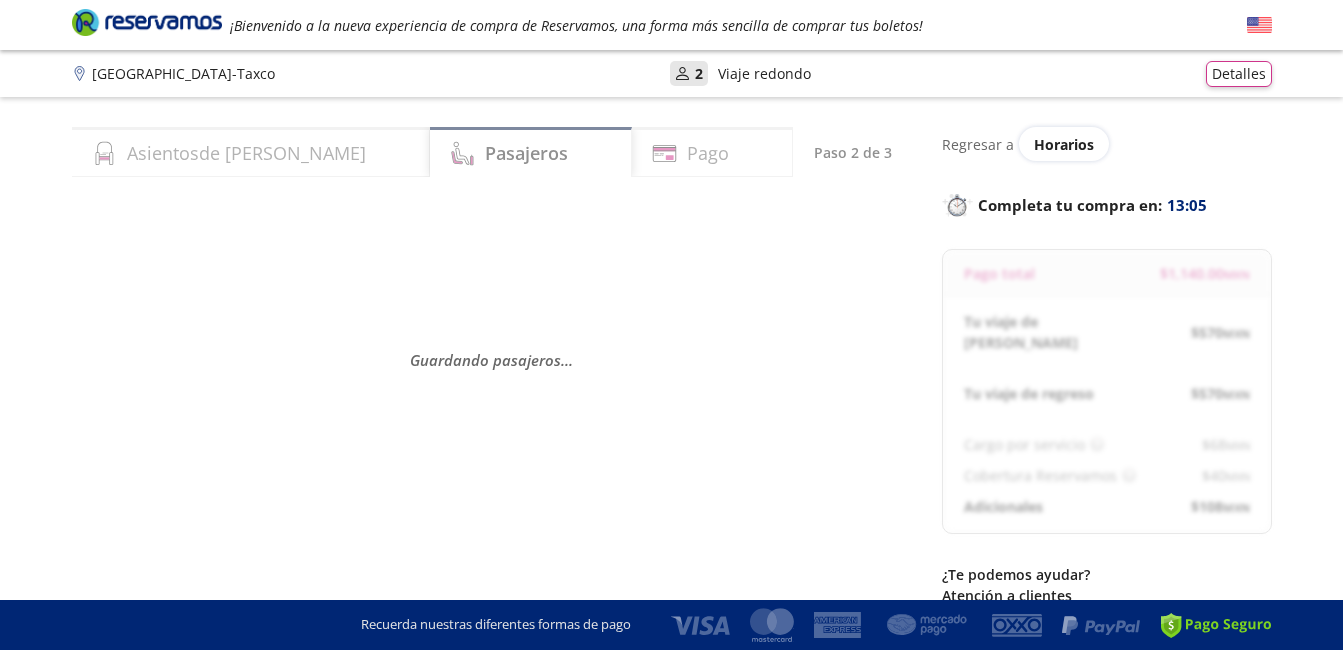 select on "MX" 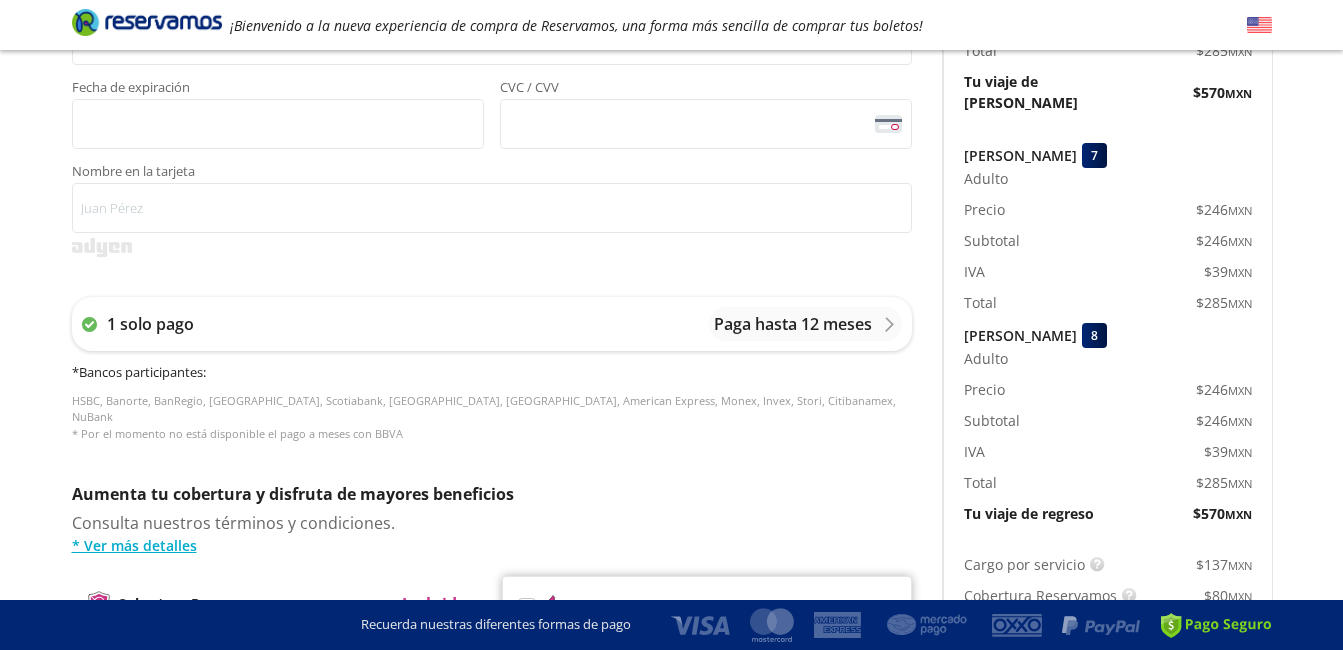 scroll, scrollTop: 0, scrollLeft: 0, axis: both 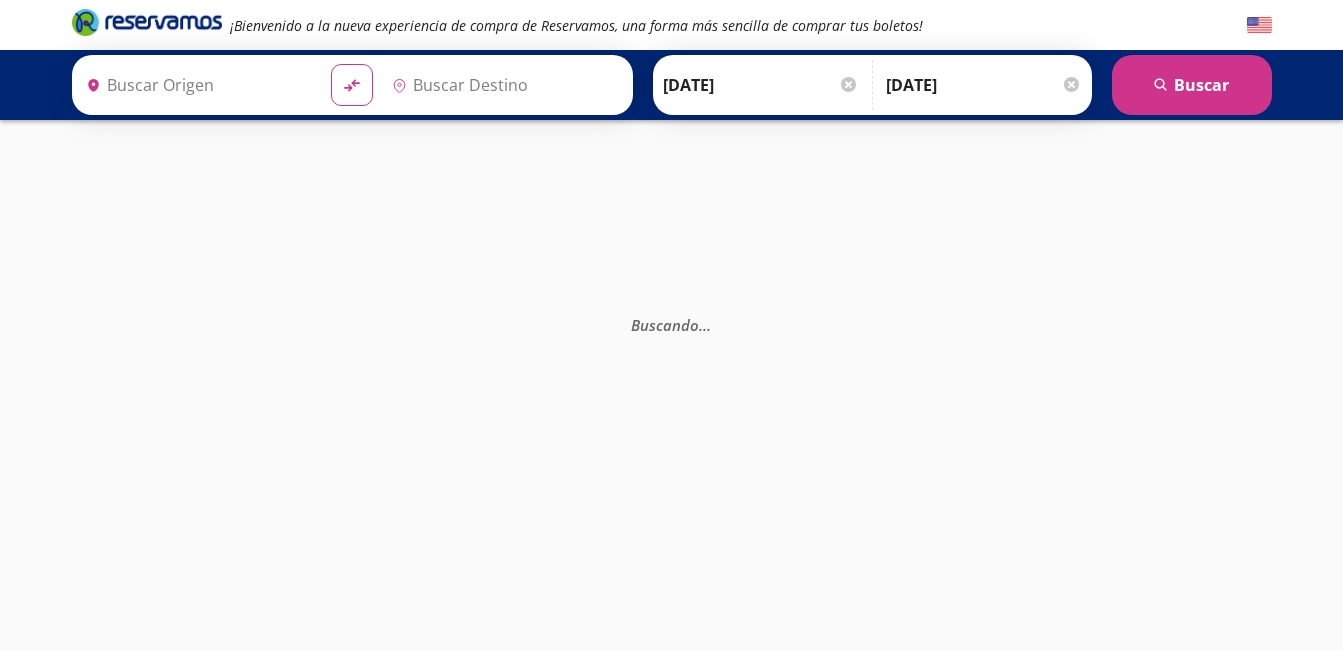 type on "[GEOGRAPHIC_DATA], [GEOGRAPHIC_DATA]" 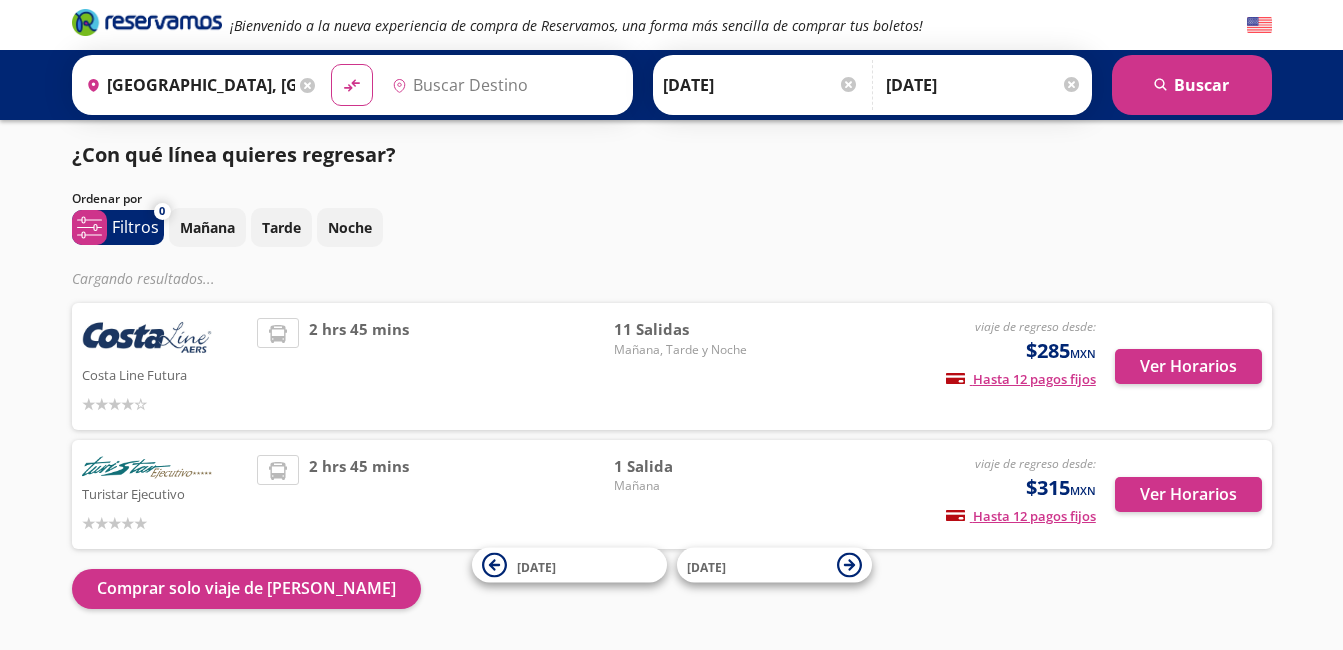 type on "Taxco, [GEOGRAPHIC_DATA]" 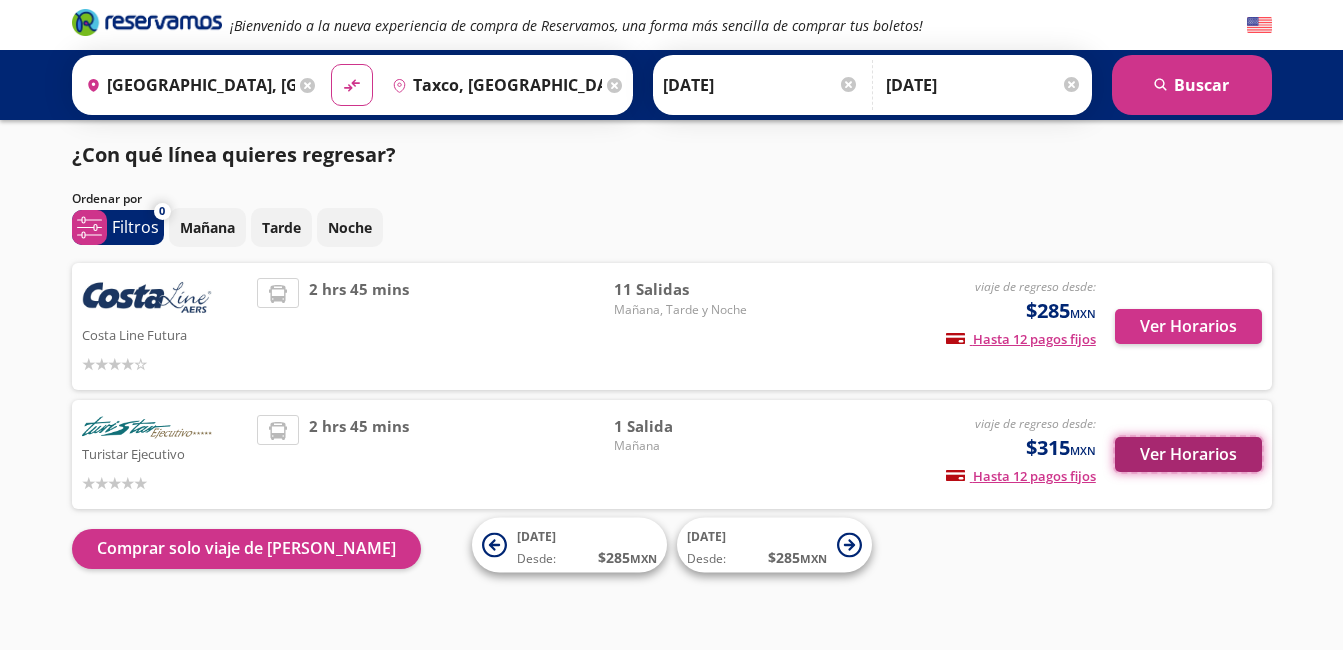 click on "Ver Horarios" at bounding box center (1188, 454) 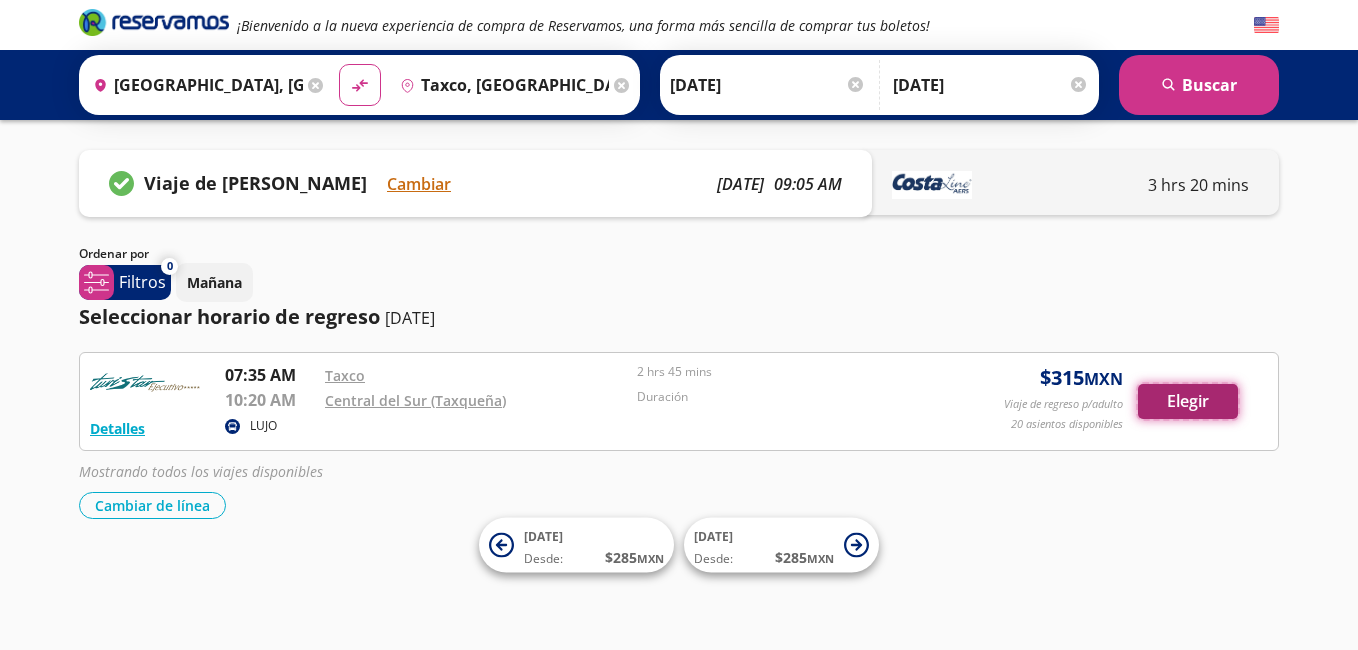 click on "Elegir" at bounding box center (1188, 401) 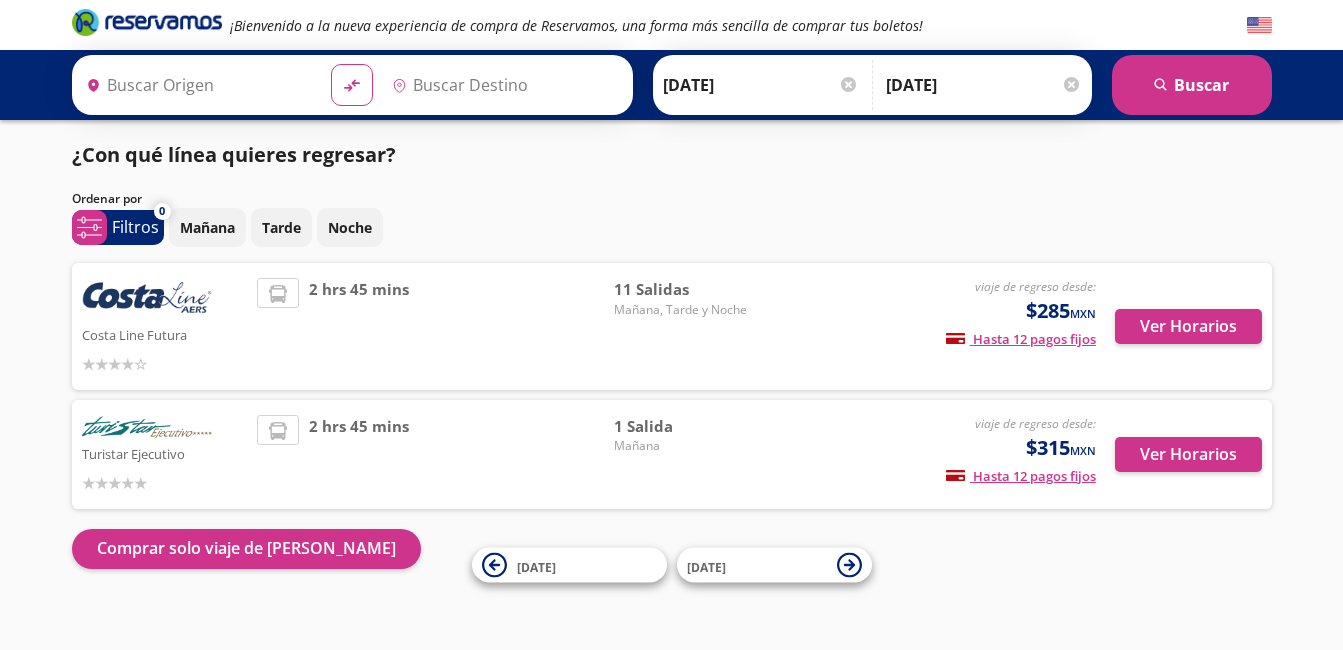 type on "[GEOGRAPHIC_DATA], [GEOGRAPHIC_DATA]" 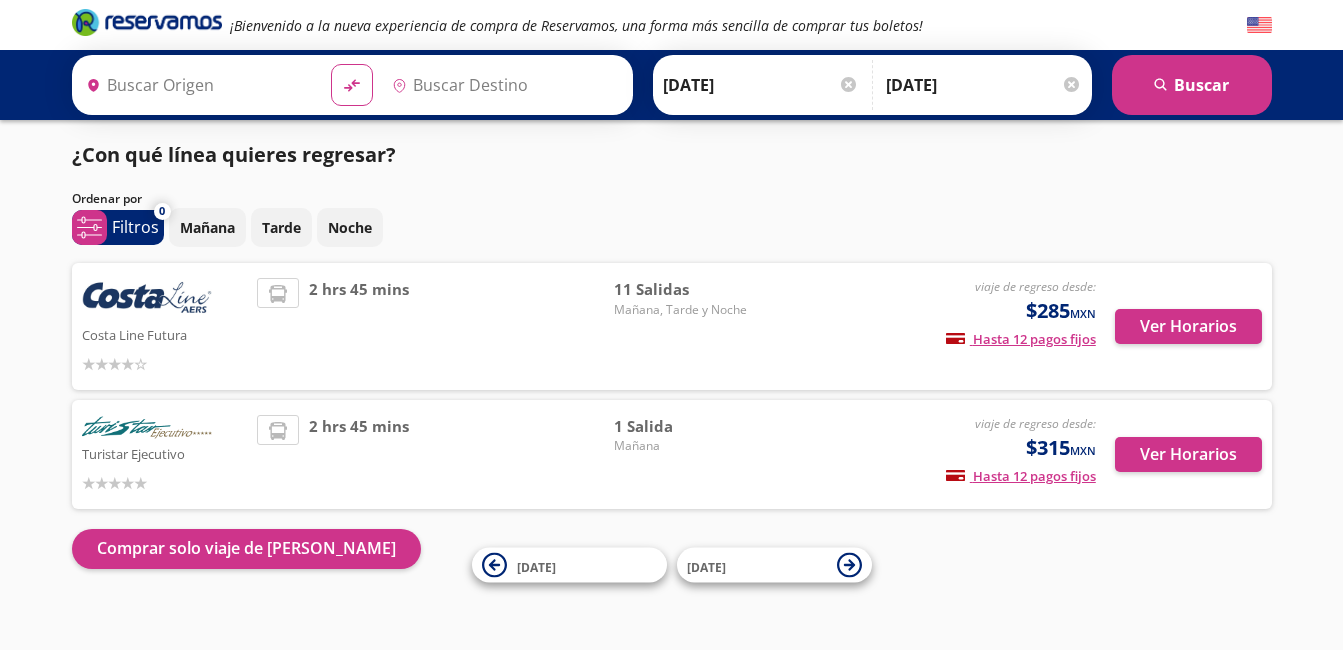 type on "Taxco, [GEOGRAPHIC_DATA]" 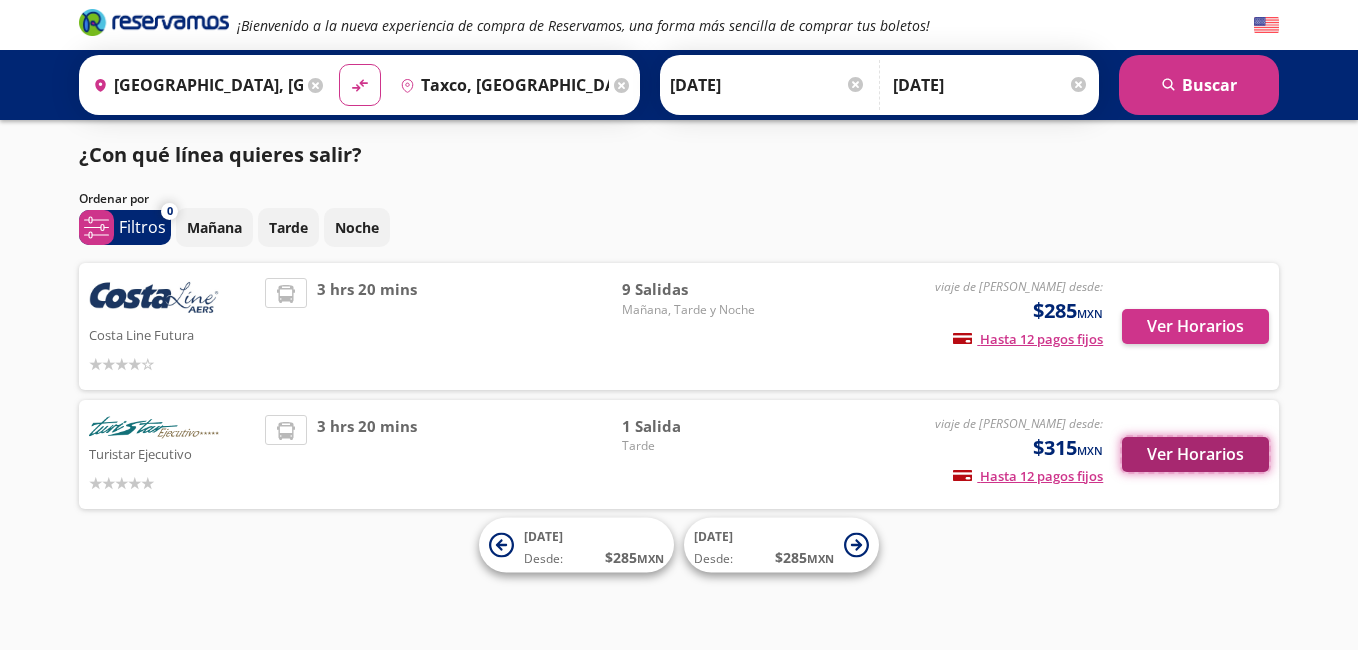 click on "Ver Horarios" at bounding box center [1195, 454] 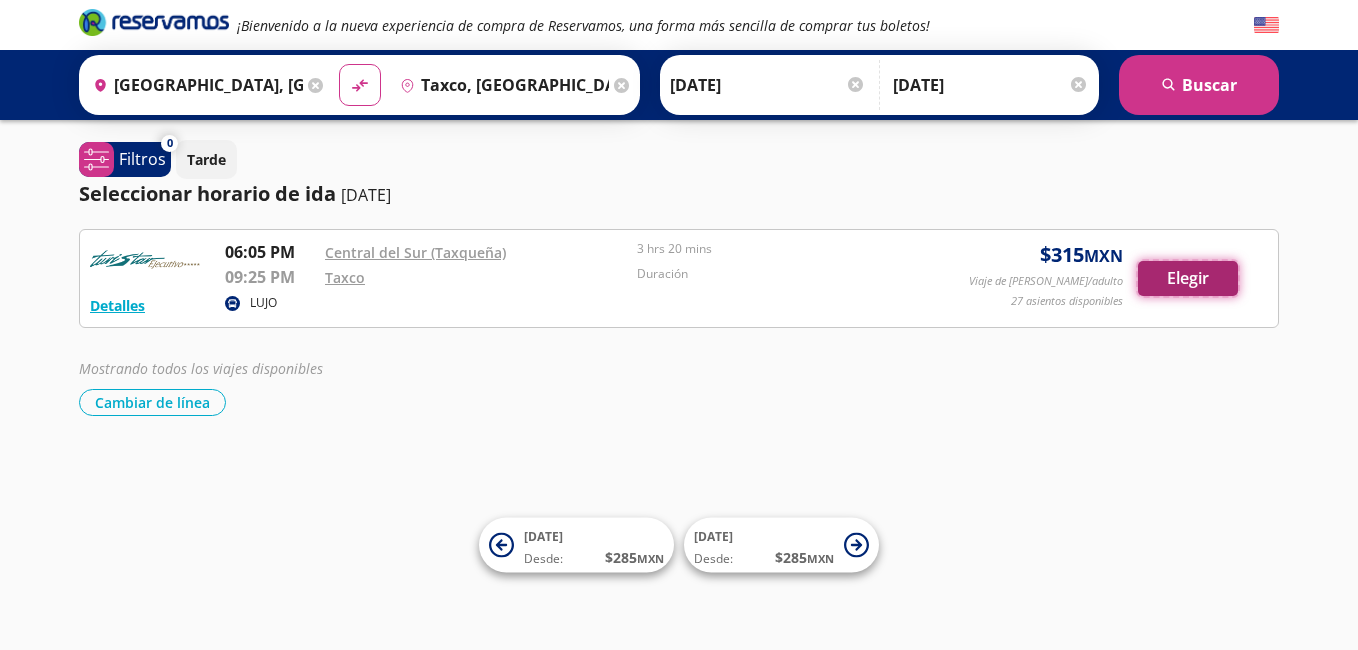 click on "Elegir" at bounding box center (1188, 278) 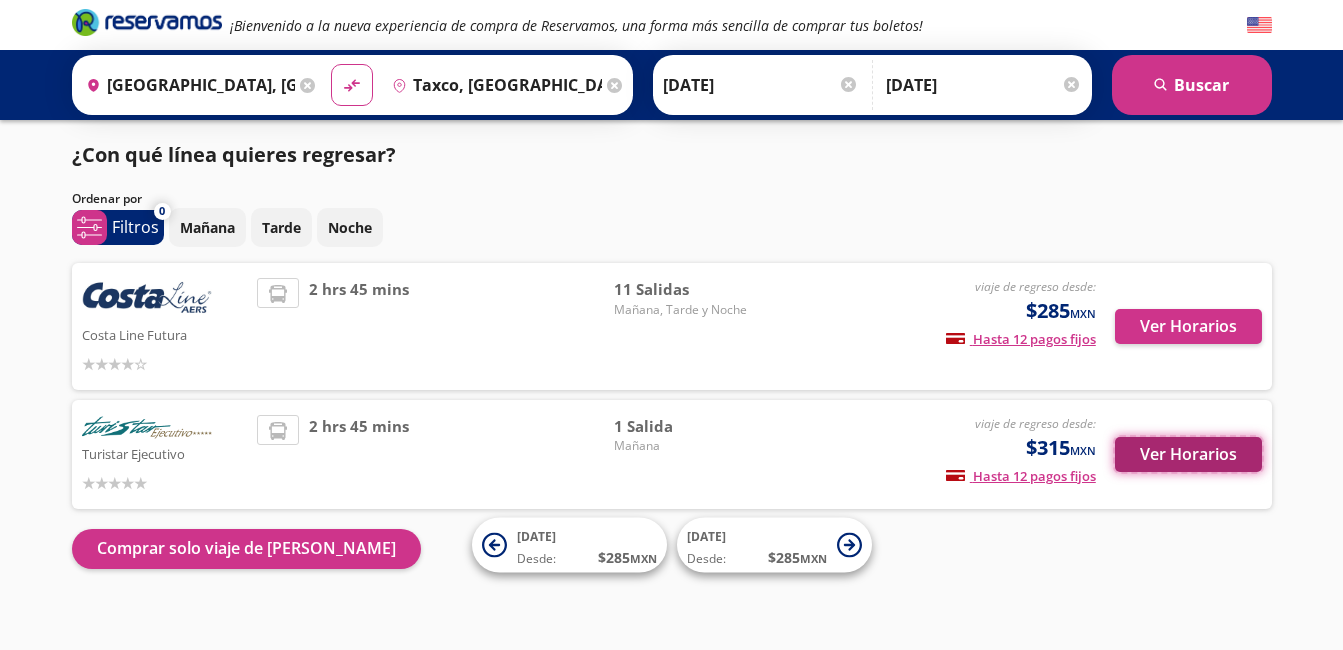 click on "Ver Horarios" at bounding box center (1188, 454) 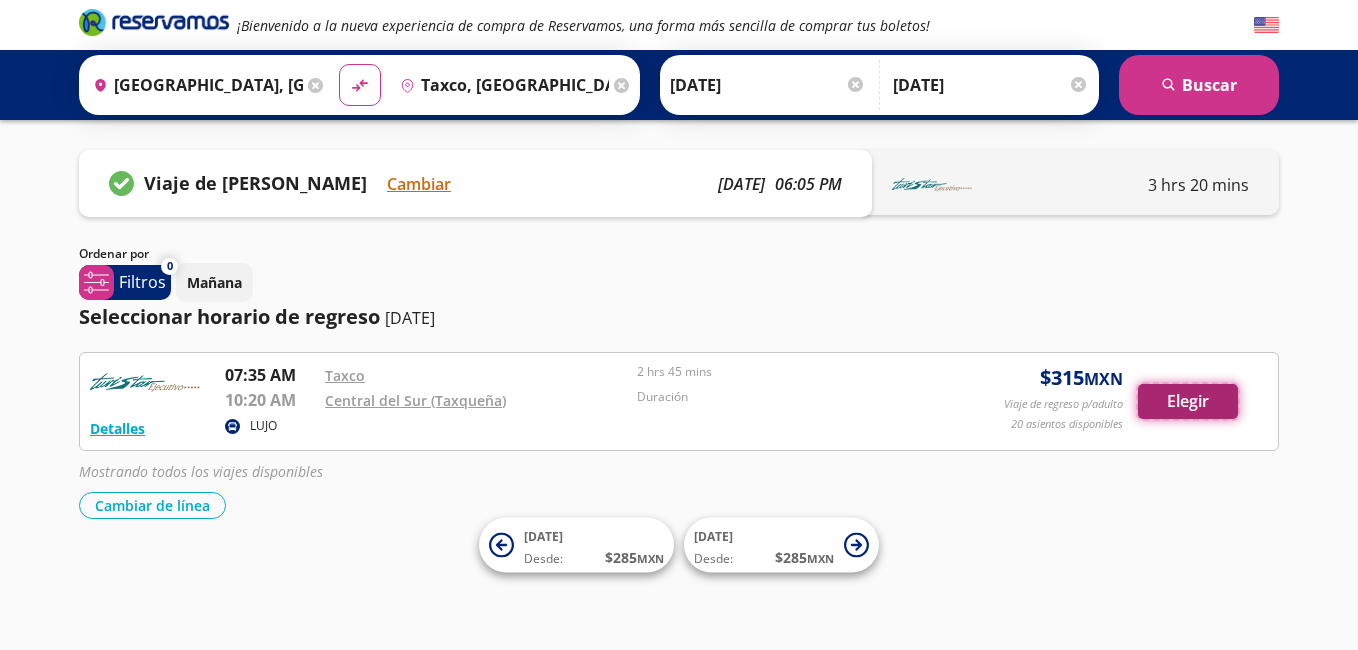 click on "Elegir" at bounding box center (1188, 401) 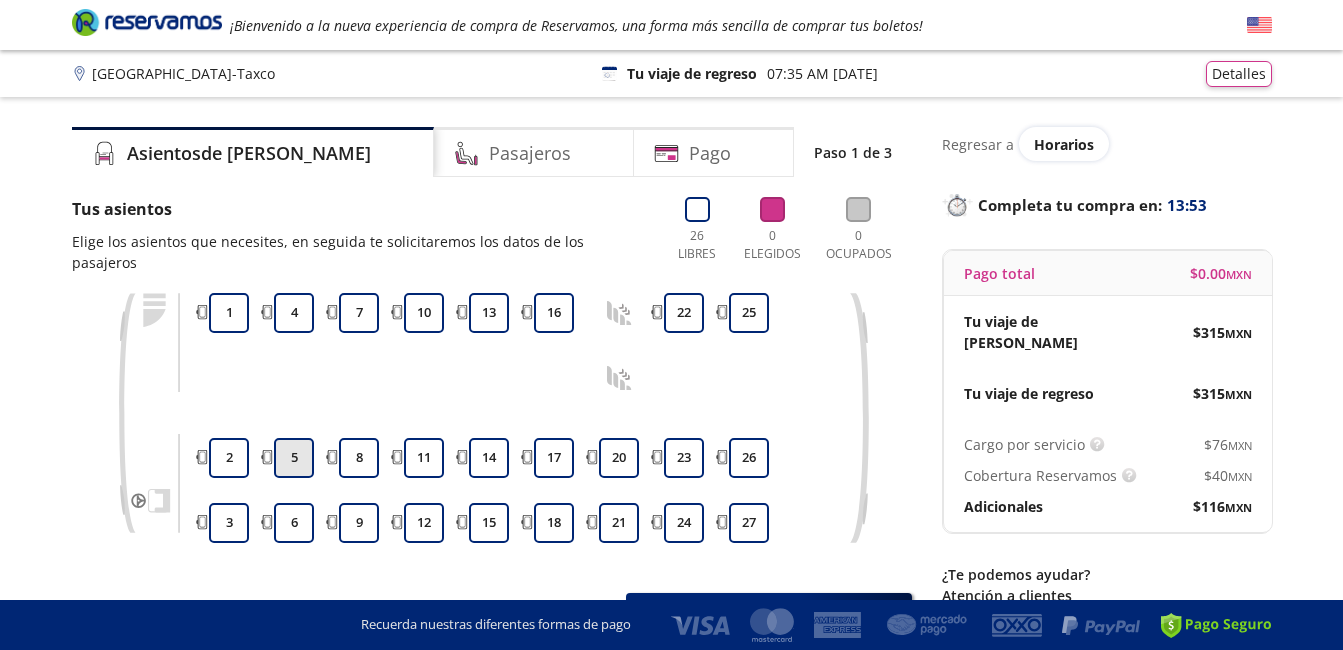 click on "5" at bounding box center [294, 458] 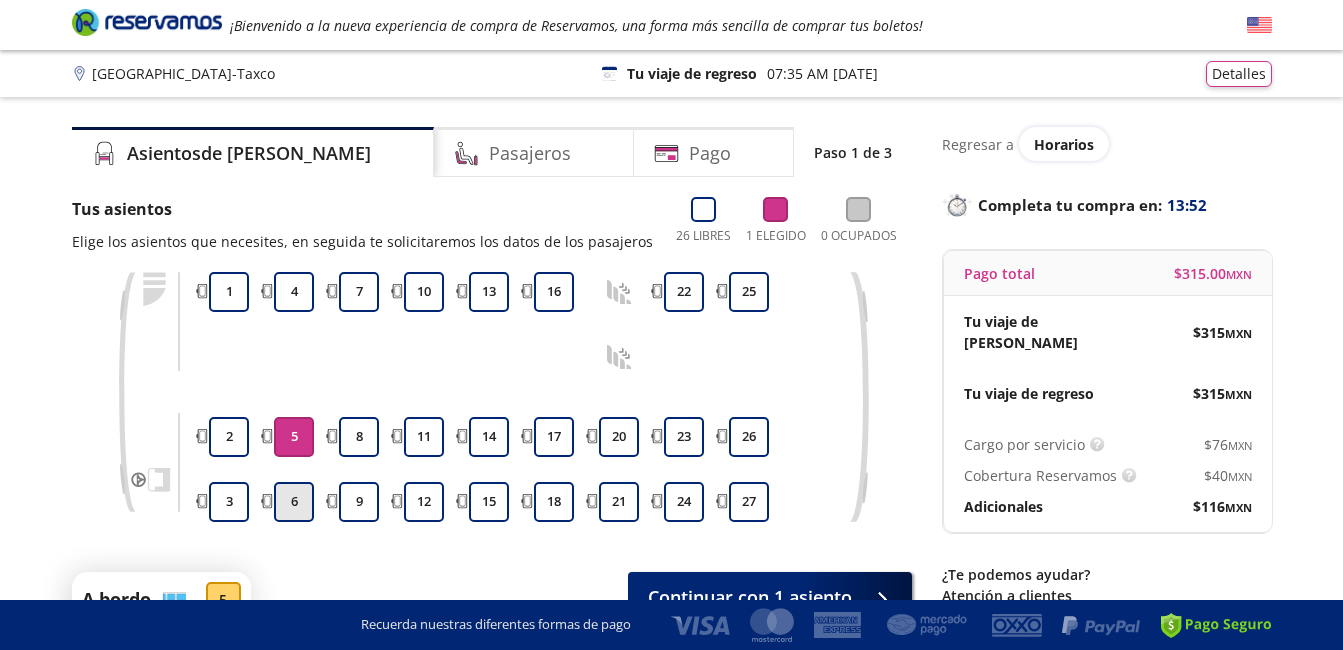 click on "6" at bounding box center (294, 502) 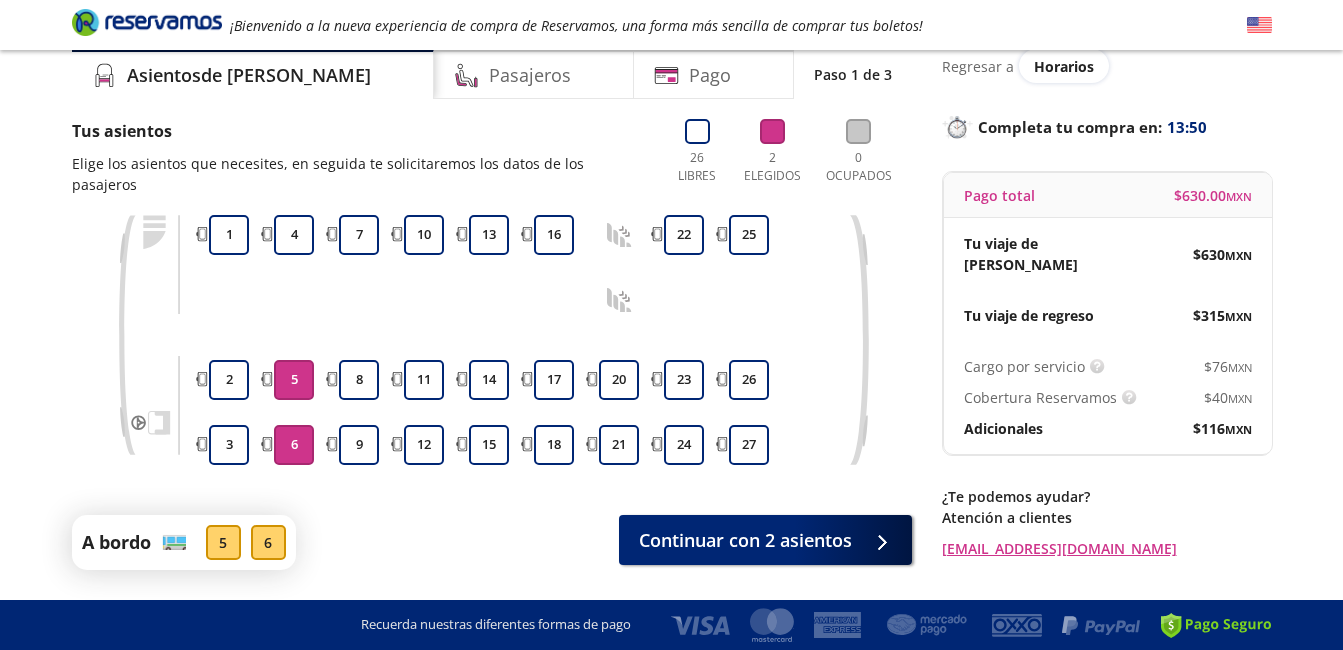 scroll, scrollTop: 100, scrollLeft: 0, axis: vertical 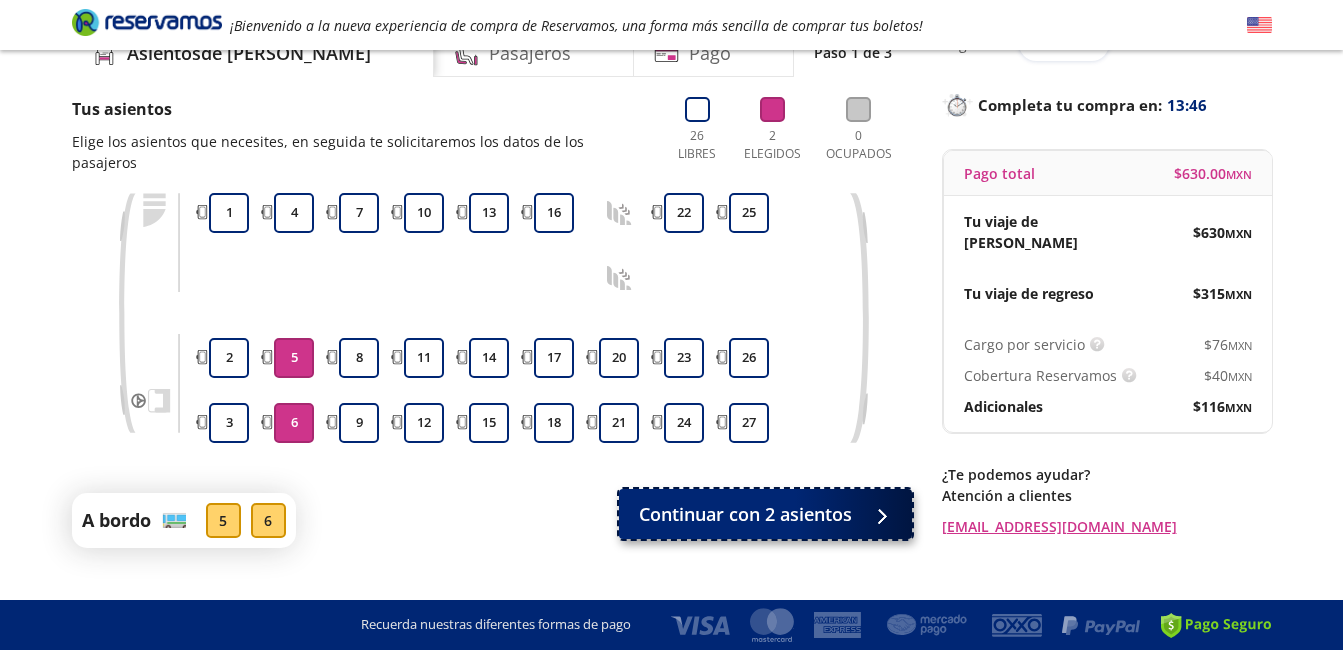 click on "Continuar con 2 asientos" at bounding box center [745, 514] 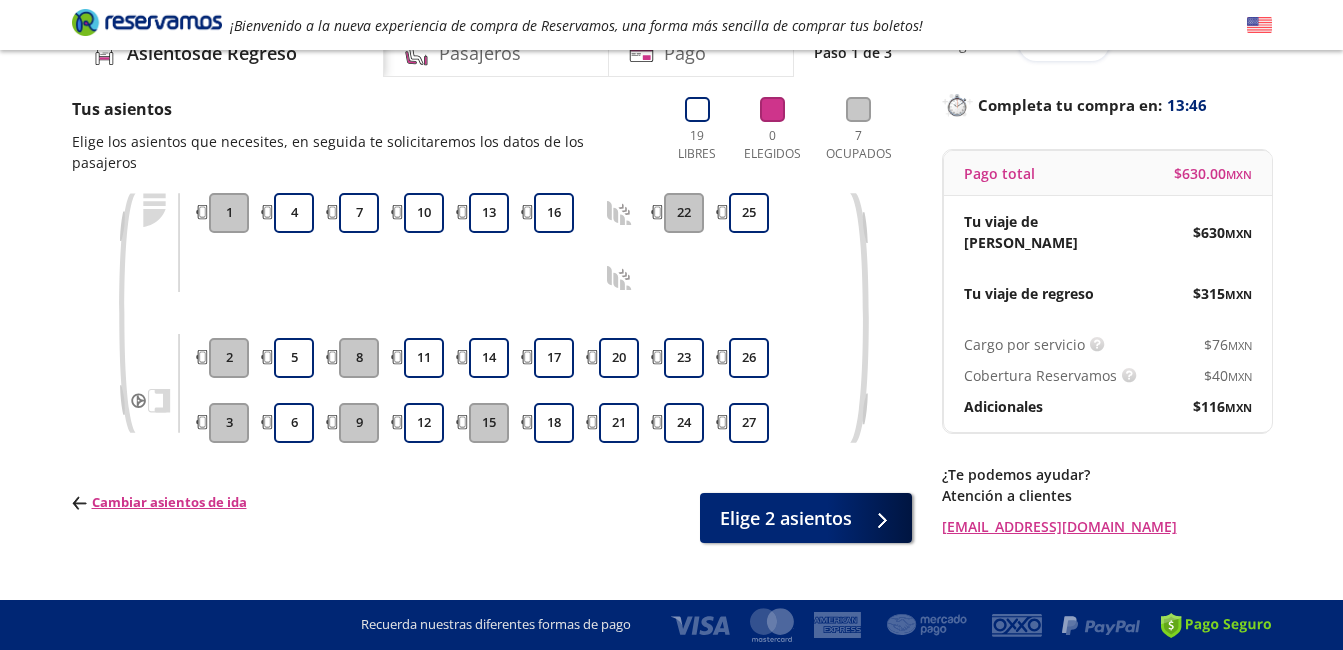 scroll, scrollTop: 0, scrollLeft: 0, axis: both 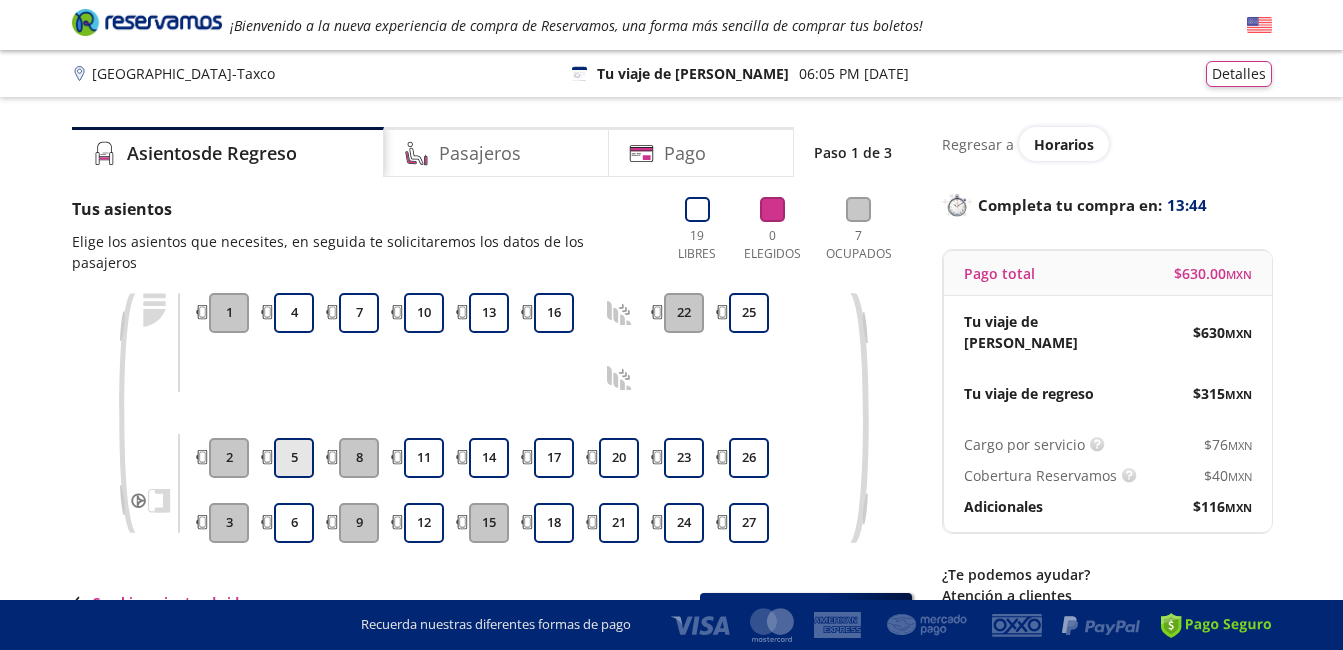 click on "5" at bounding box center [294, 458] 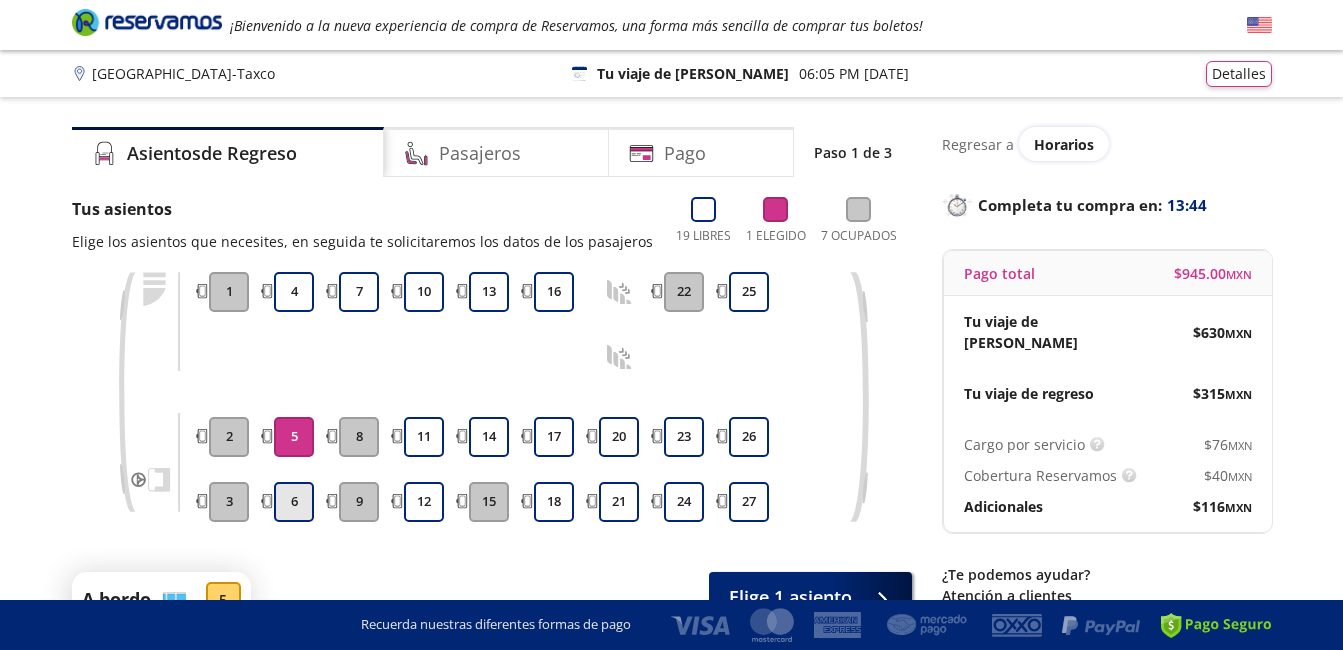 click on "6" at bounding box center (294, 502) 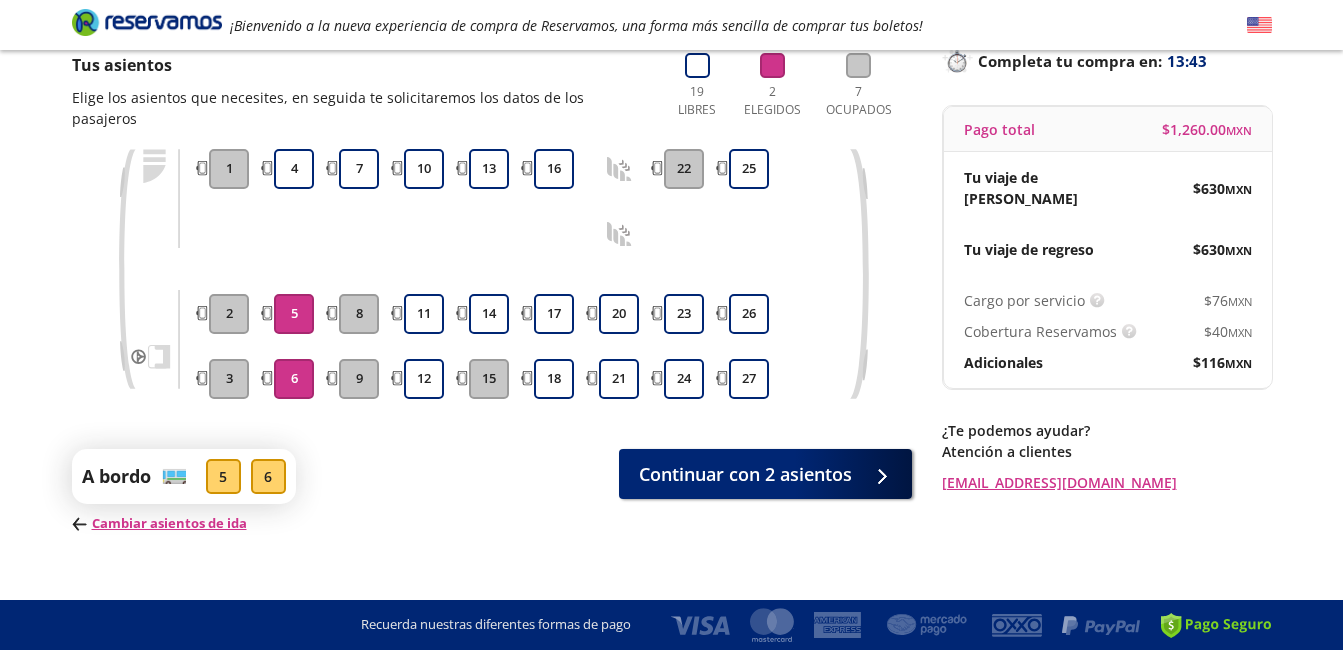 scroll, scrollTop: 147, scrollLeft: 0, axis: vertical 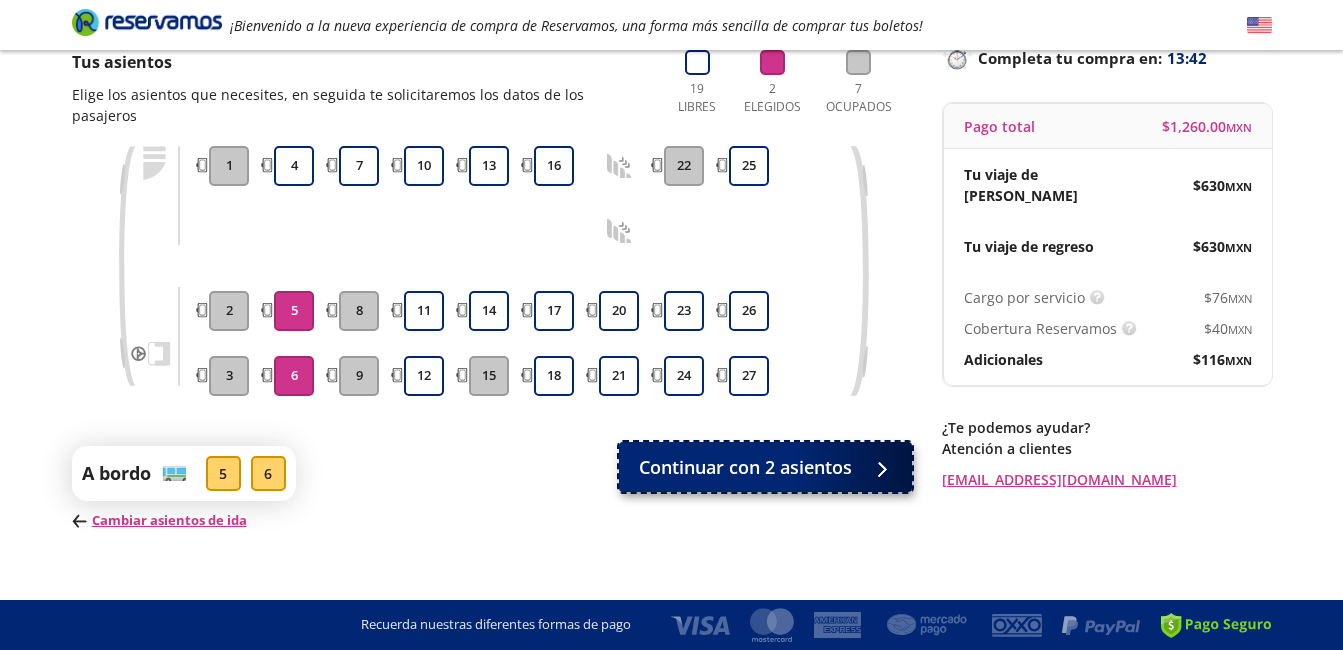 click on "Continuar con 2 asientos" at bounding box center [745, 467] 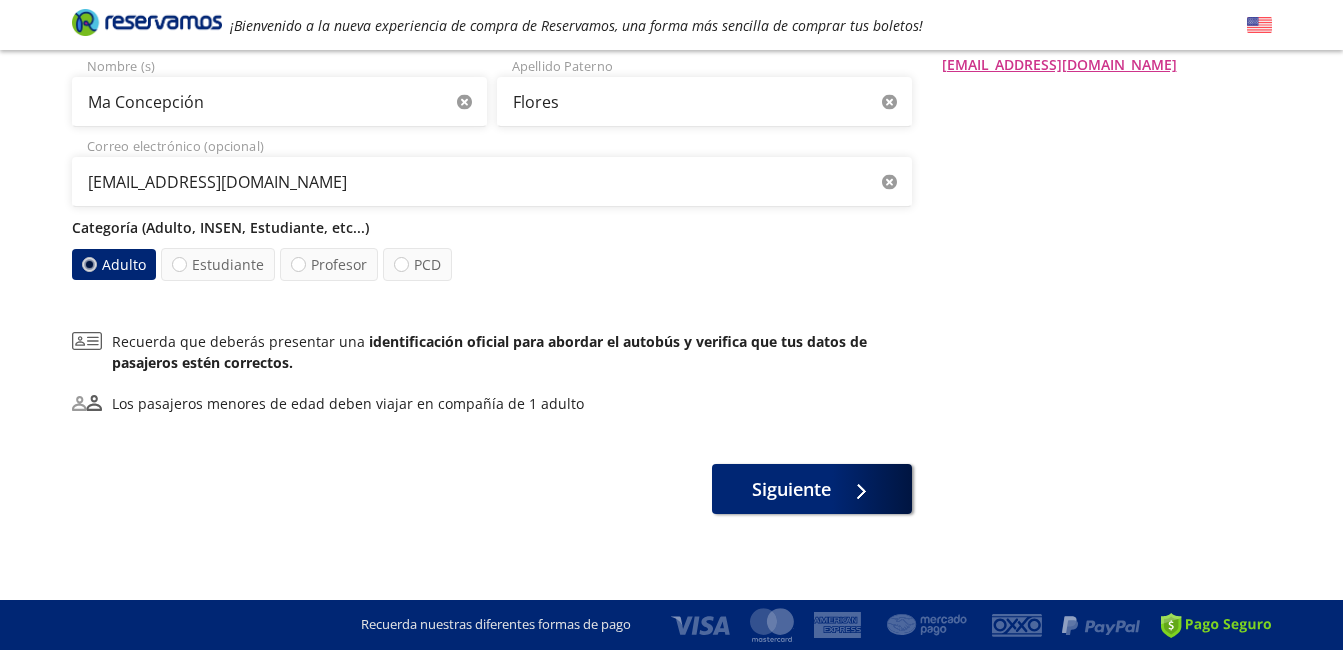 scroll, scrollTop: 566, scrollLeft: 0, axis: vertical 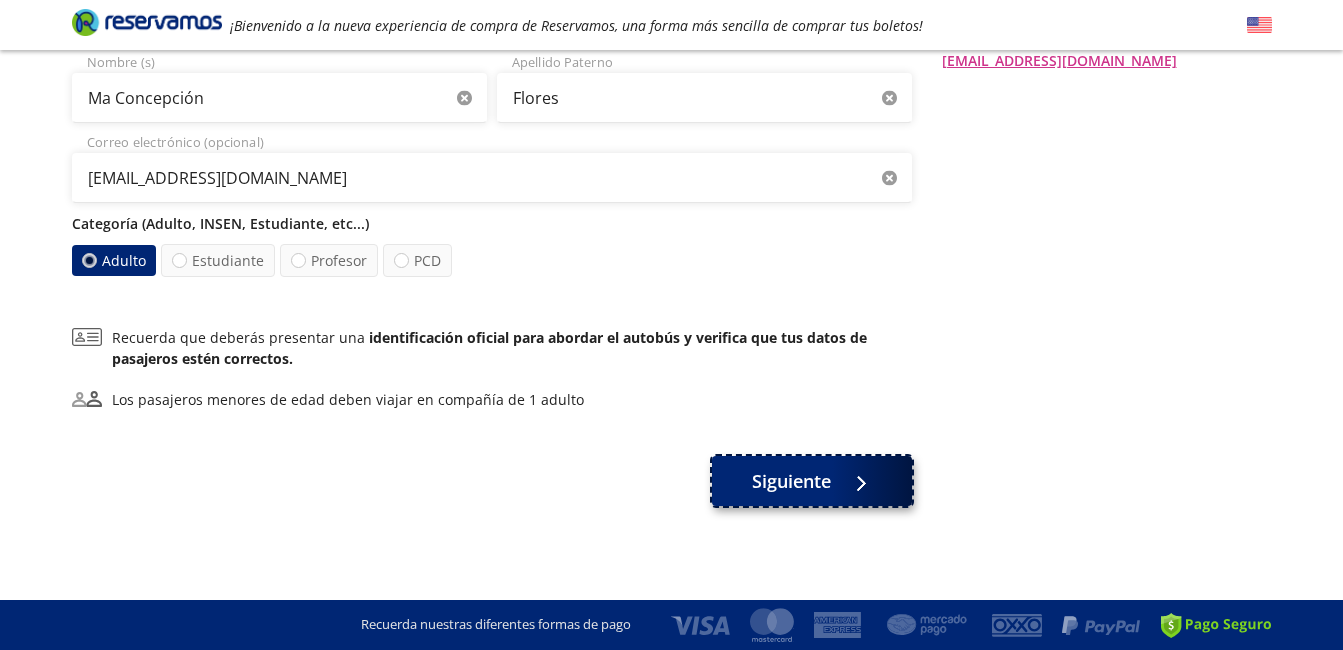 click on "Siguiente" at bounding box center (791, 481) 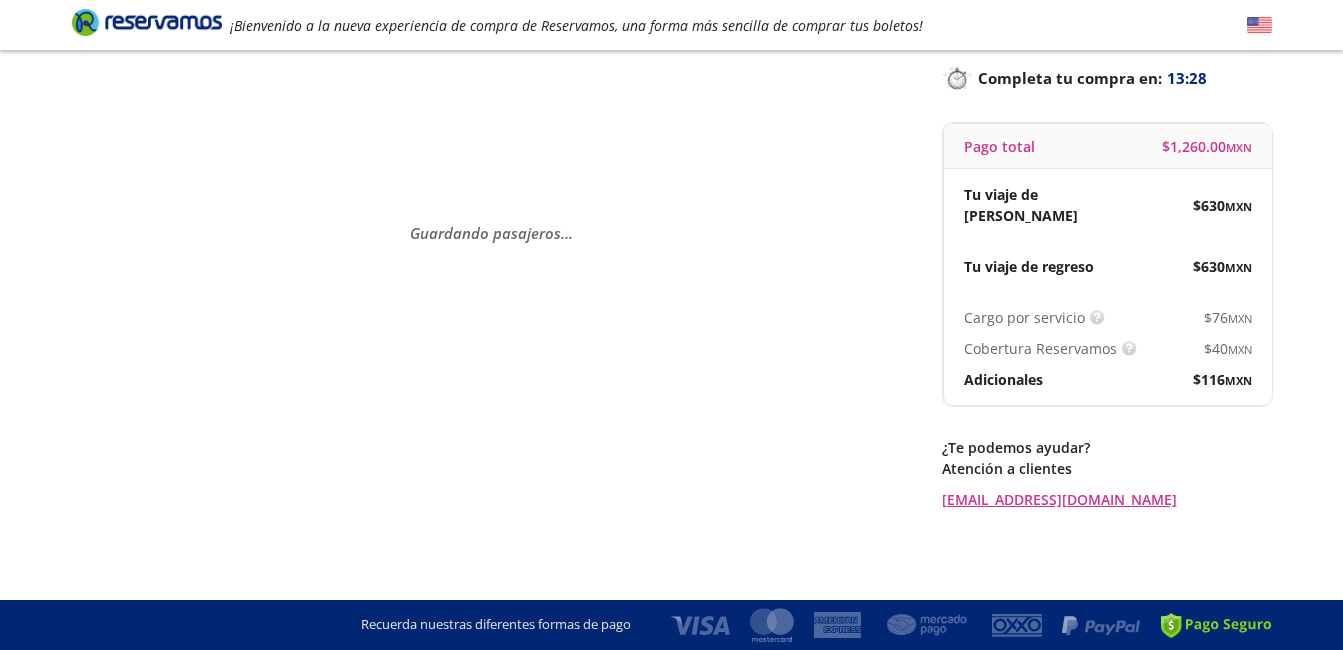 scroll, scrollTop: 0, scrollLeft: 0, axis: both 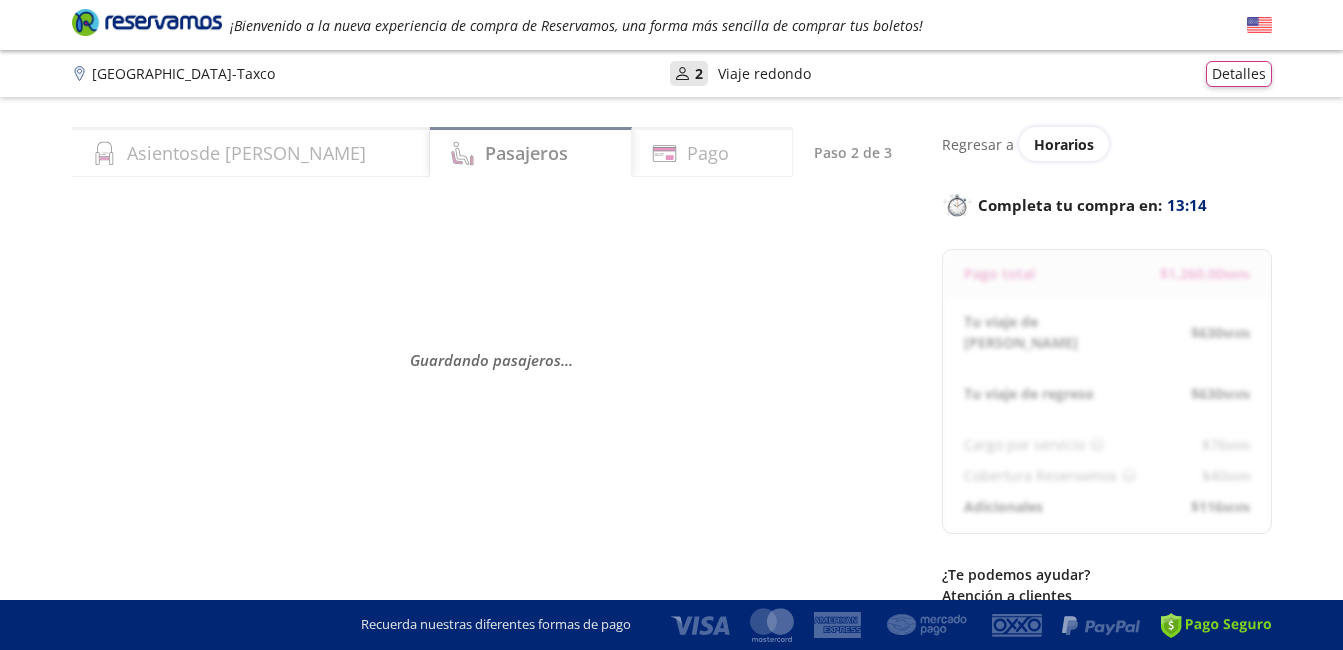 select on "MX" 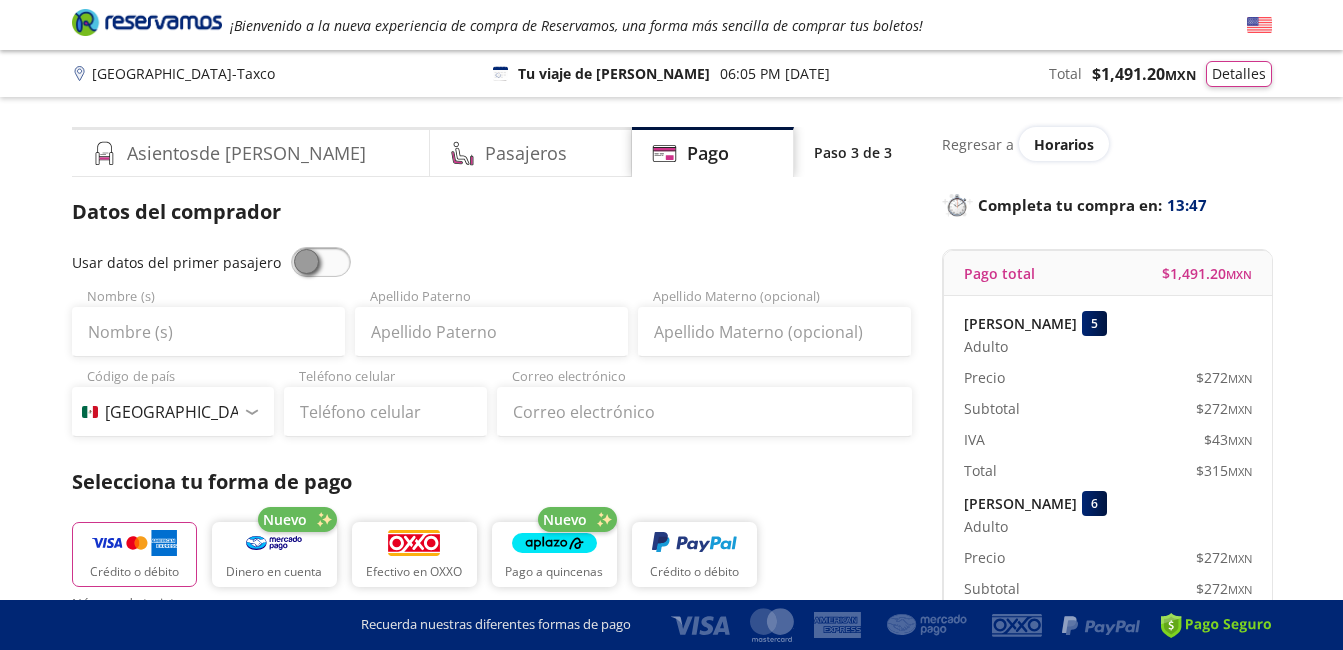 scroll, scrollTop: 100, scrollLeft: 0, axis: vertical 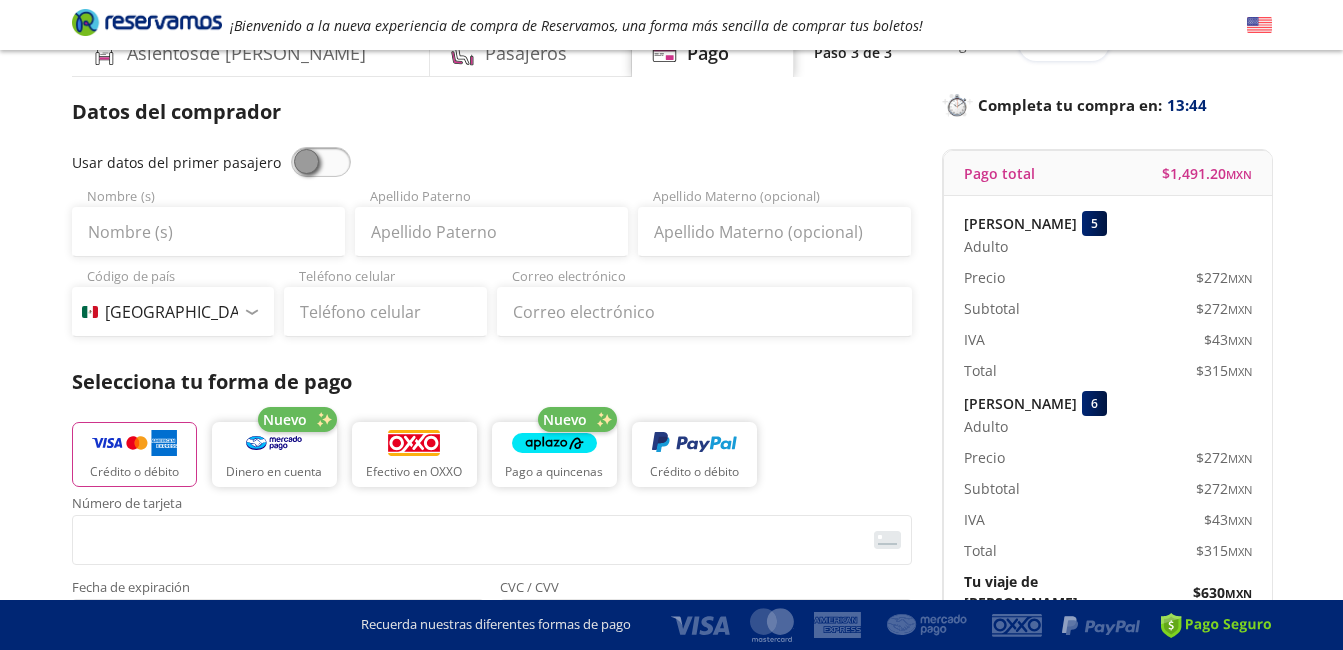 click on "Group 9 Created with Sketch. Pago Ciudad de México  -  Taxco ¡Bienvenido a la nueva experiencia de compra de Reservamos, una forma más sencilla de comprar tus boletos! Completa tu compra en : 13:44 [GEOGRAPHIC_DATA]  -  Taxco 126 Tu viaje de regreso 07:35 AM [DATE] Total $ 1,491.20  MXN Detalles Completa tu compra en : 13:44 Asientos  de [PERSON_NAME] Pago Paso 3 de 3 Servicios adicionales ¿Tienes un código de descuento? Aplicar Datos del comprador Usar datos del primer pasajero Nombre (s) Apellido Paterno Apellido Materno (opcional) Código de país [GEOGRAPHIC_DATA] +1 [GEOGRAPHIC_DATA] +52 [GEOGRAPHIC_DATA] +57 [GEOGRAPHIC_DATA] +55 [GEOGRAPHIC_DATA] +93 [GEOGRAPHIC_DATA] +355 [GEOGRAPHIC_DATA] +49 [GEOGRAPHIC_DATA] +376 [GEOGRAPHIC_DATA] +244 [GEOGRAPHIC_DATA] +1 [GEOGRAPHIC_DATA] +1 [GEOGRAPHIC_DATA] +966 [GEOGRAPHIC_DATA] +213 [GEOGRAPHIC_DATA] +54 [GEOGRAPHIC_DATA] +374 [GEOGRAPHIC_DATA] +297 [GEOGRAPHIC_DATA] +61 [GEOGRAPHIC_DATA] +43 [GEOGRAPHIC_DATA] +994 [GEOGRAPHIC_DATA] +1 [GEOGRAPHIC_DATA] +880 [GEOGRAPHIC_DATA] +1 [GEOGRAPHIC_DATA] +973 [GEOGRAPHIC_DATA] +32 [GEOGRAPHIC_DATA] +501 [GEOGRAPHIC_DATA] +229 [GEOGRAPHIC_DATA] +1 [GEOGRAPHIC_DATA] +375 [GEOGRAPHIC_DATA] +95 [GEOGRAPHIC_DATA] +591 [GEOGRAPHIC_DATA] +387 Botsuana +267 [GEOGRAPHIC_DATA] +235" at bounding box center [671, 708] 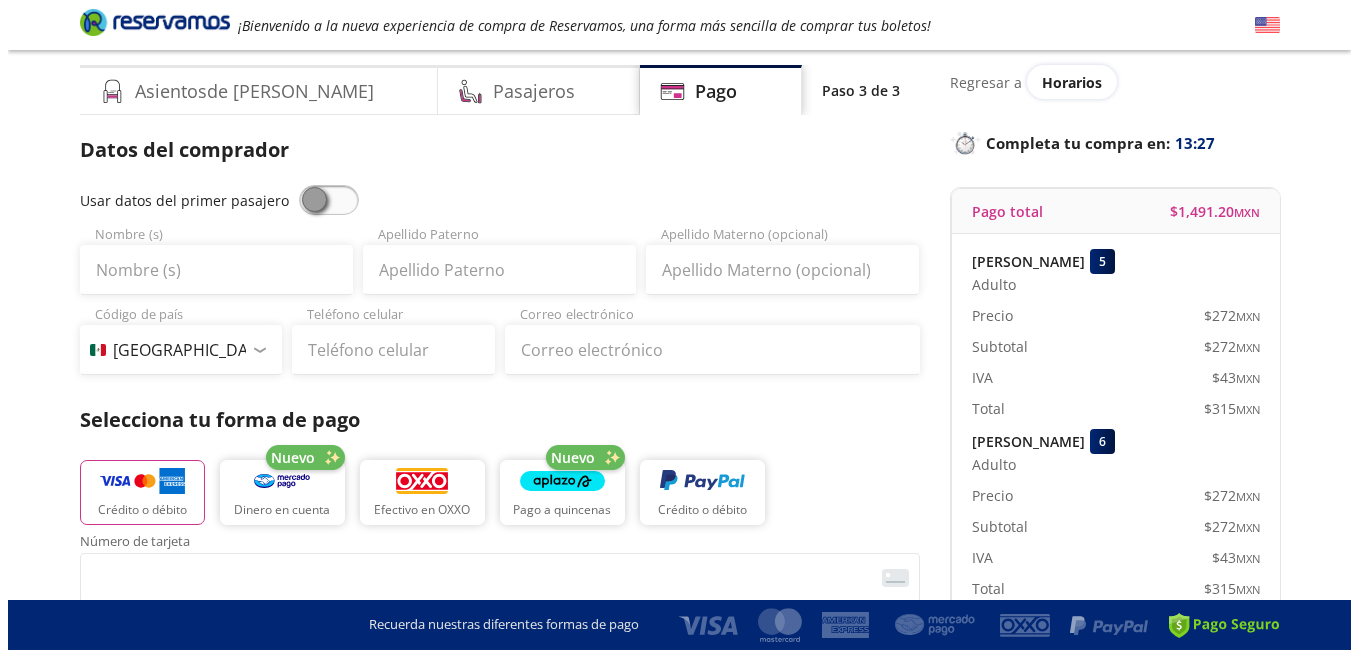 scroll, scrollTop: 0, scrollLeft: 0, axis: both 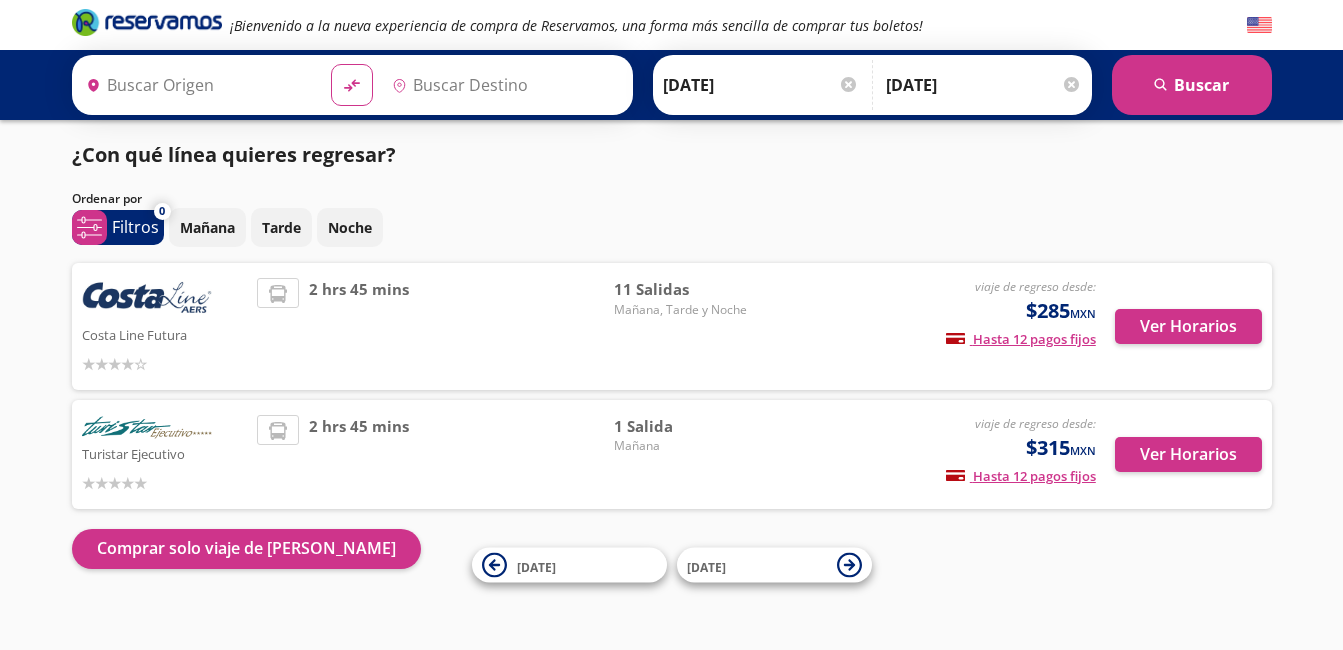 type on "[GEOGRAPHIC_DATA], [GEOGRAPHIC_DATA]" 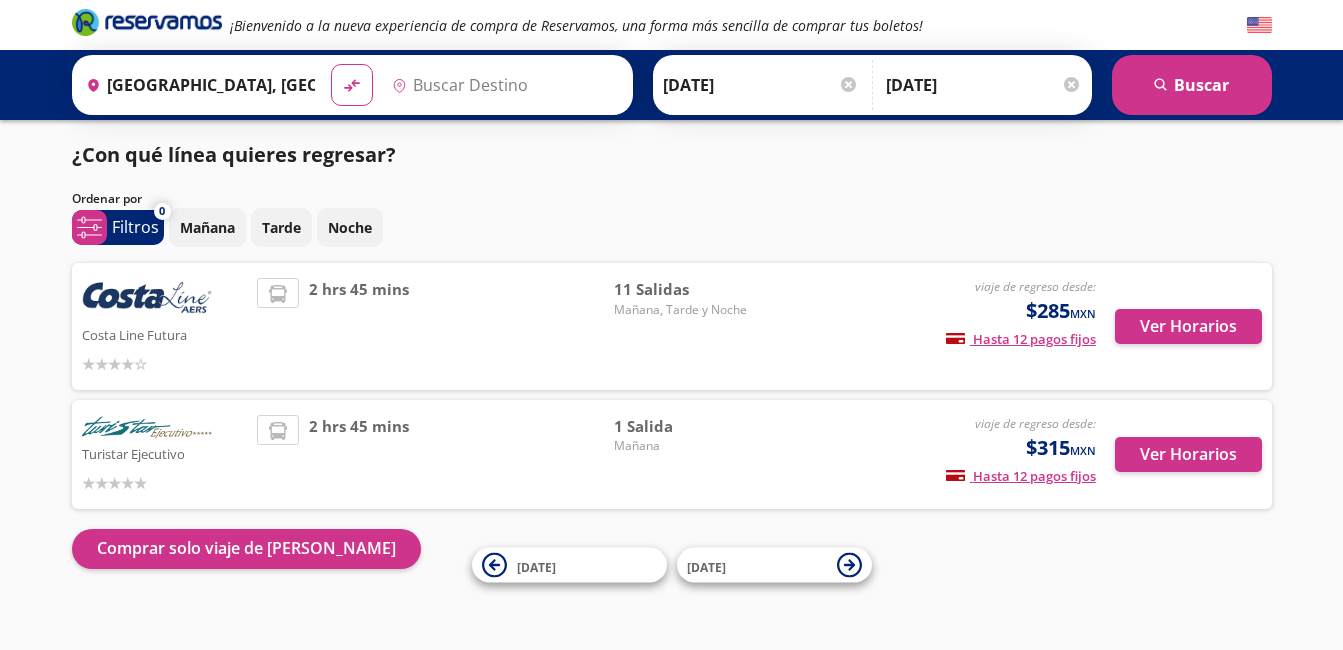 type on "Taxco, [GEOGRAPHIC_DATA]" 